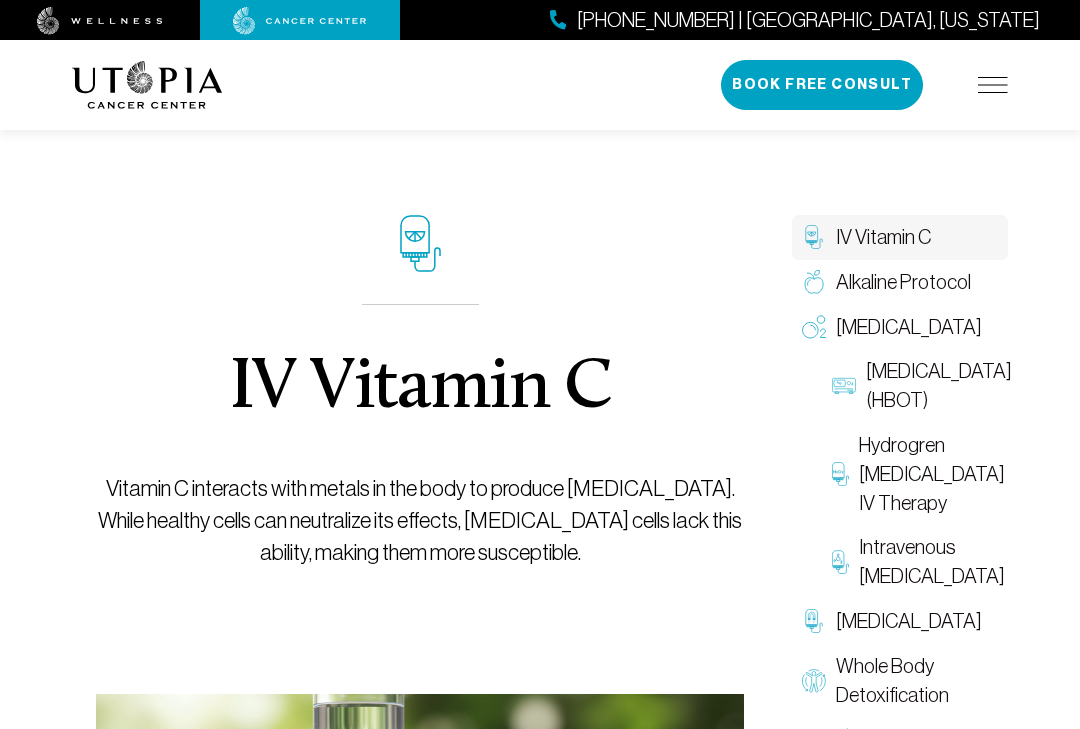 scroll, scrollTop: 0, scrollLeft: 0, axis: both 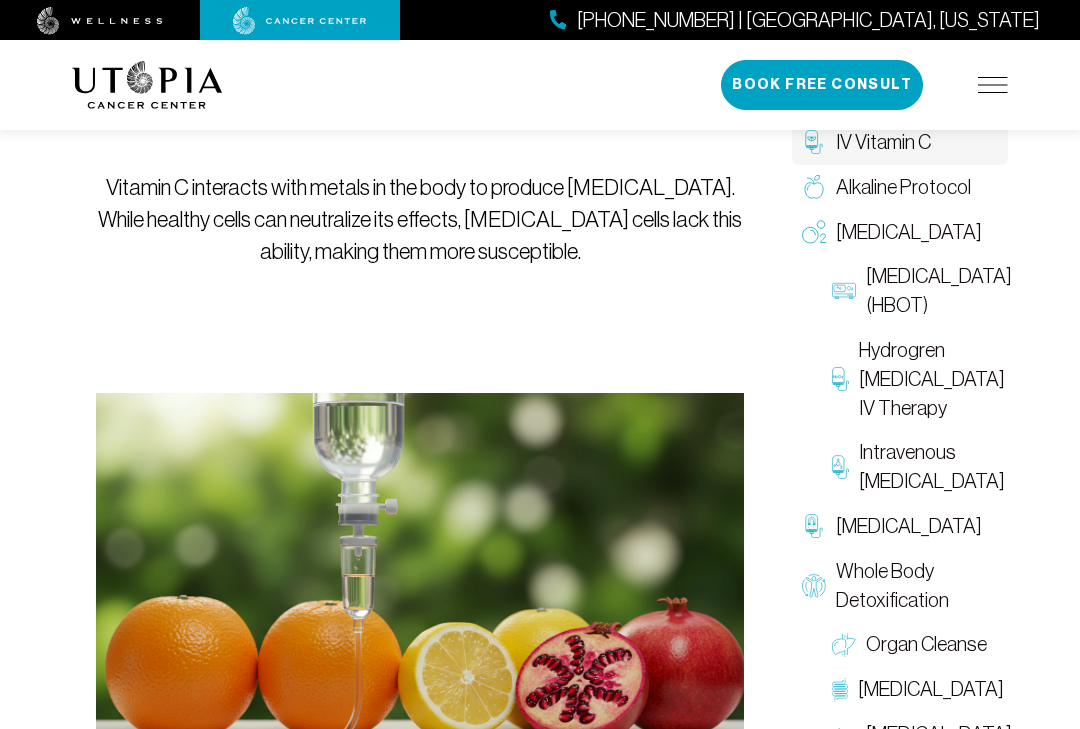 click on "IV Vitamin C Vitamin C interacts with metals in the body to produce [MEDICAL_DATA]. While healthy cells can neutralize its effects, [MEDICAL_DATA] cells lack this ability, making them more susceptible." at bounding box center (420, 91) 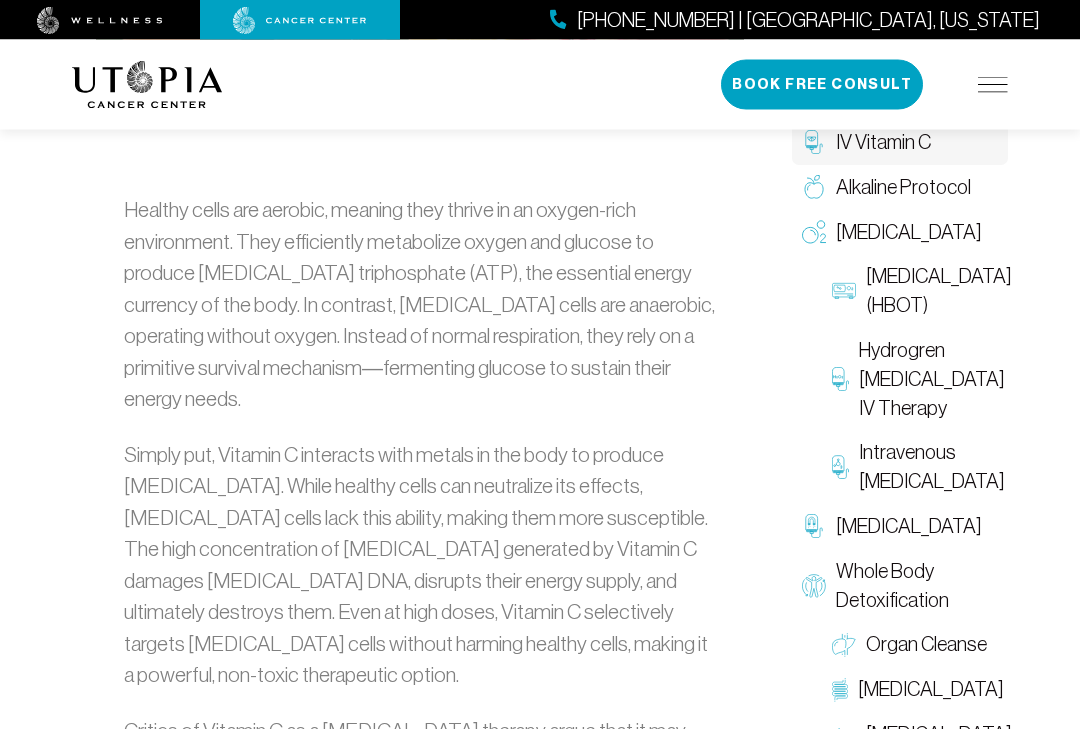 scroll, scrollTop: 978, scrollLeft: 0, axis: vertical 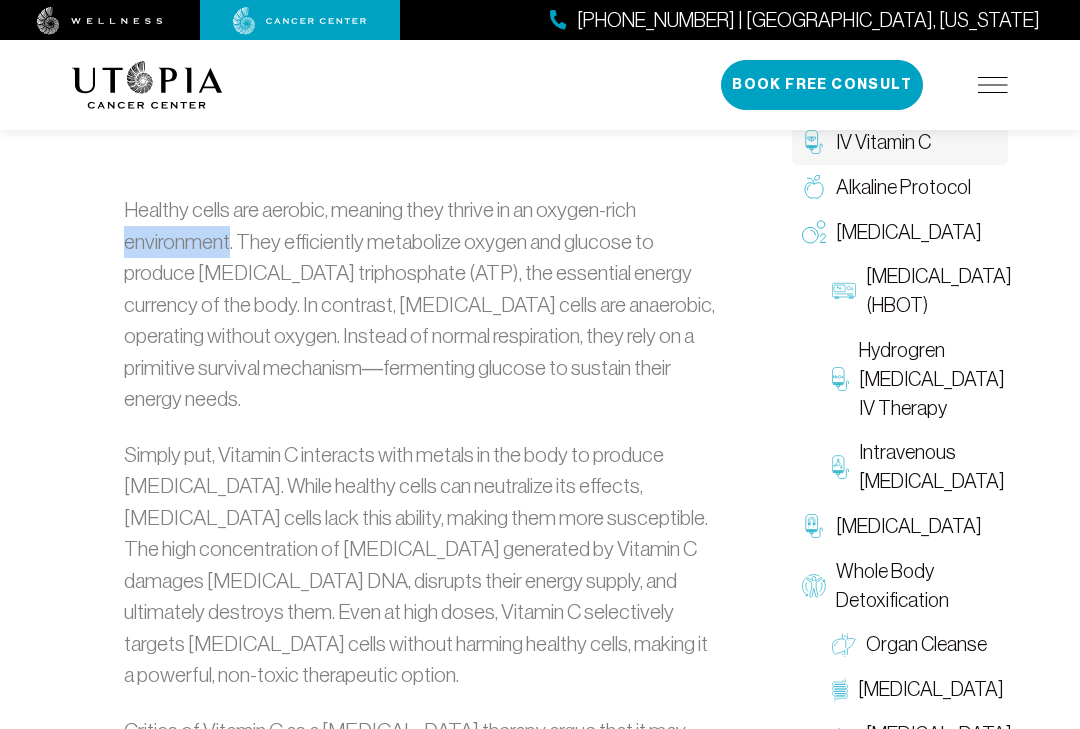 click on "About Us Treatments Patient Stories [PHONE_NUMBER] | [GEOGRAPHIC_DATA], [US_STATE] Book Free Consult" at bounding box center [540, 85] 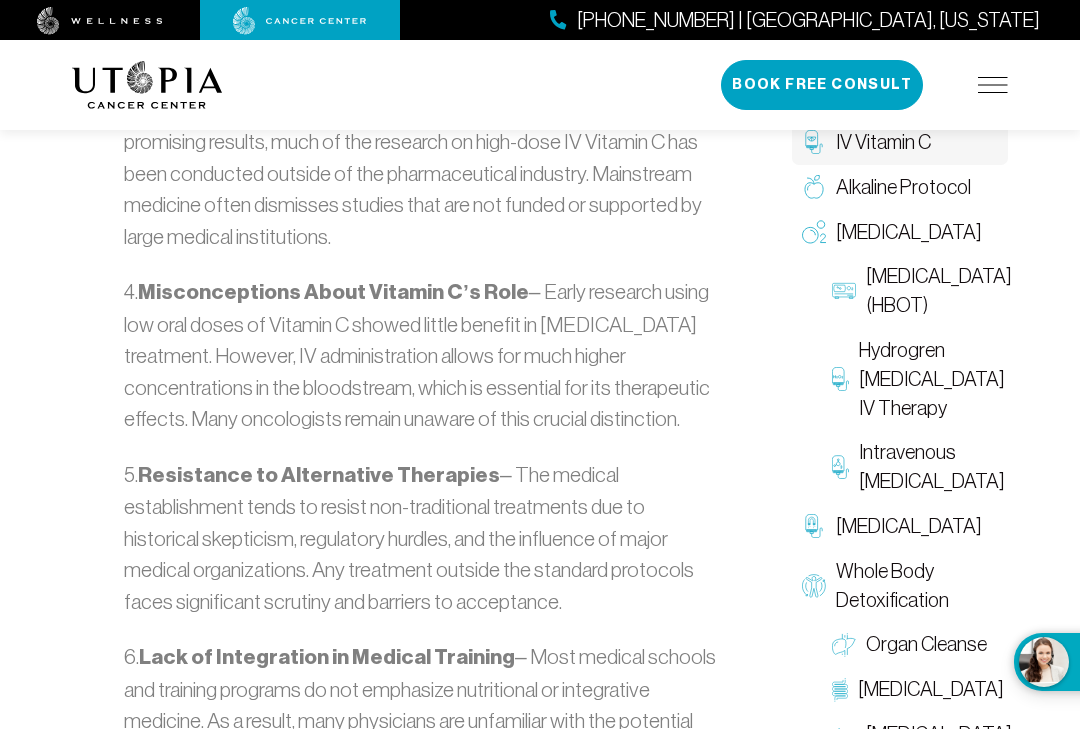 scroll, scrollTop: 3394, scrollLeft: 0, axis: vertical 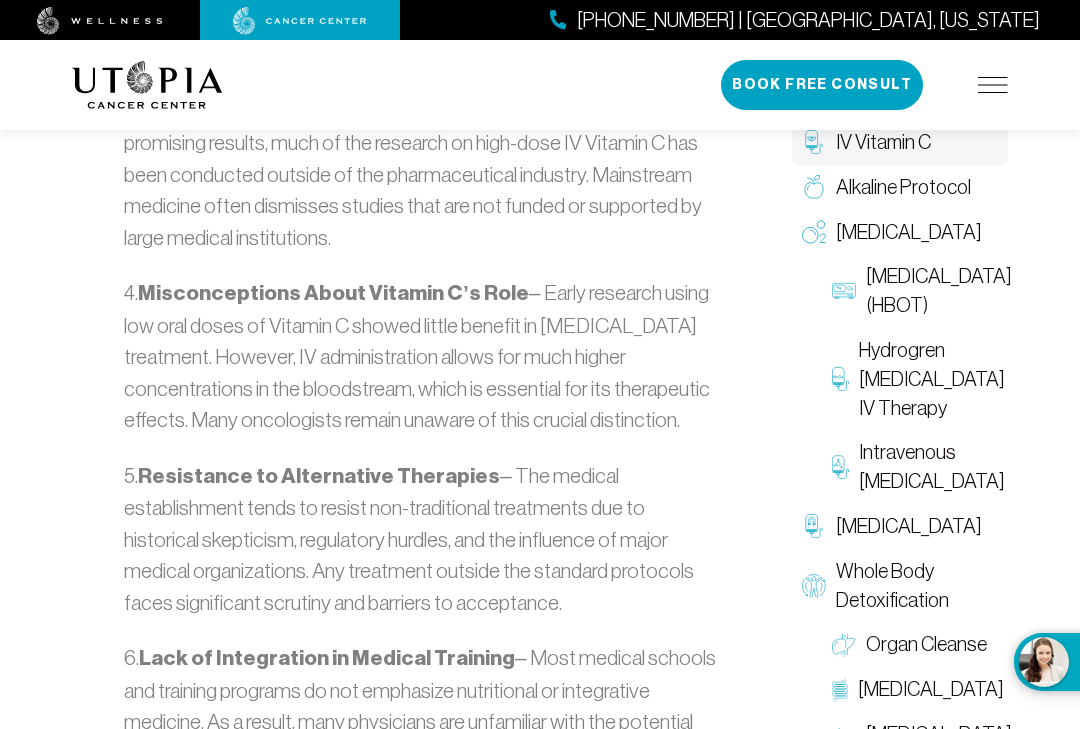 click on "Book Free Consult" at bounding box center (822, 85) 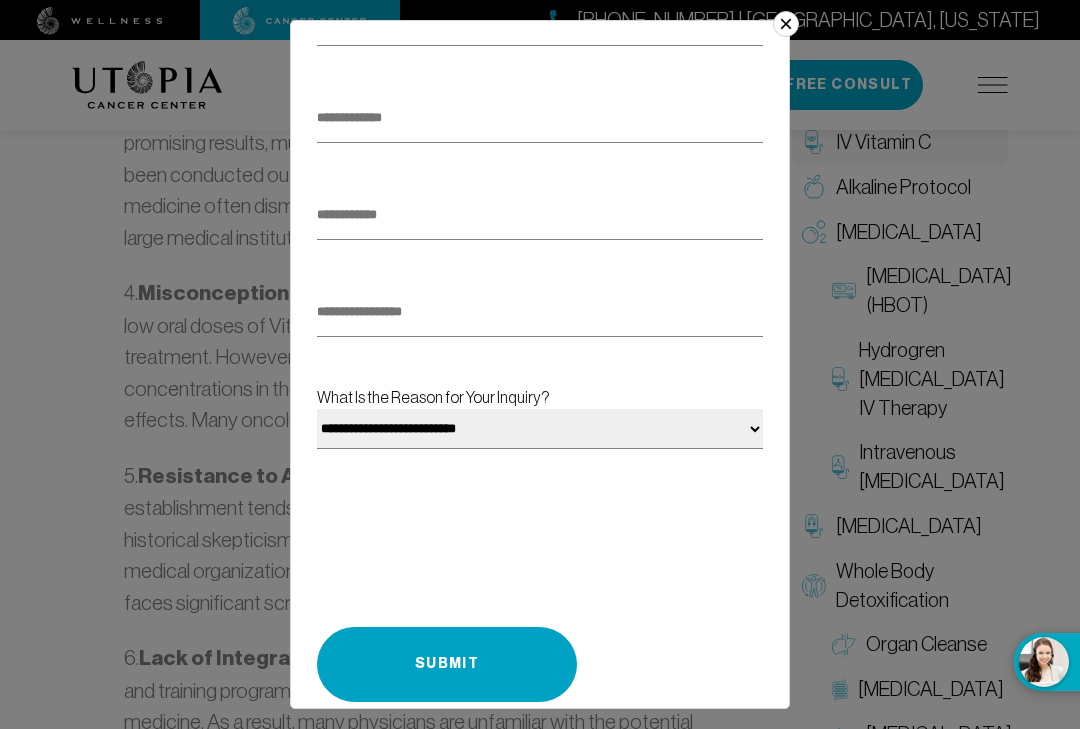 scroll, scrollTop: 271, scrollLeft: 0, axis: vertical 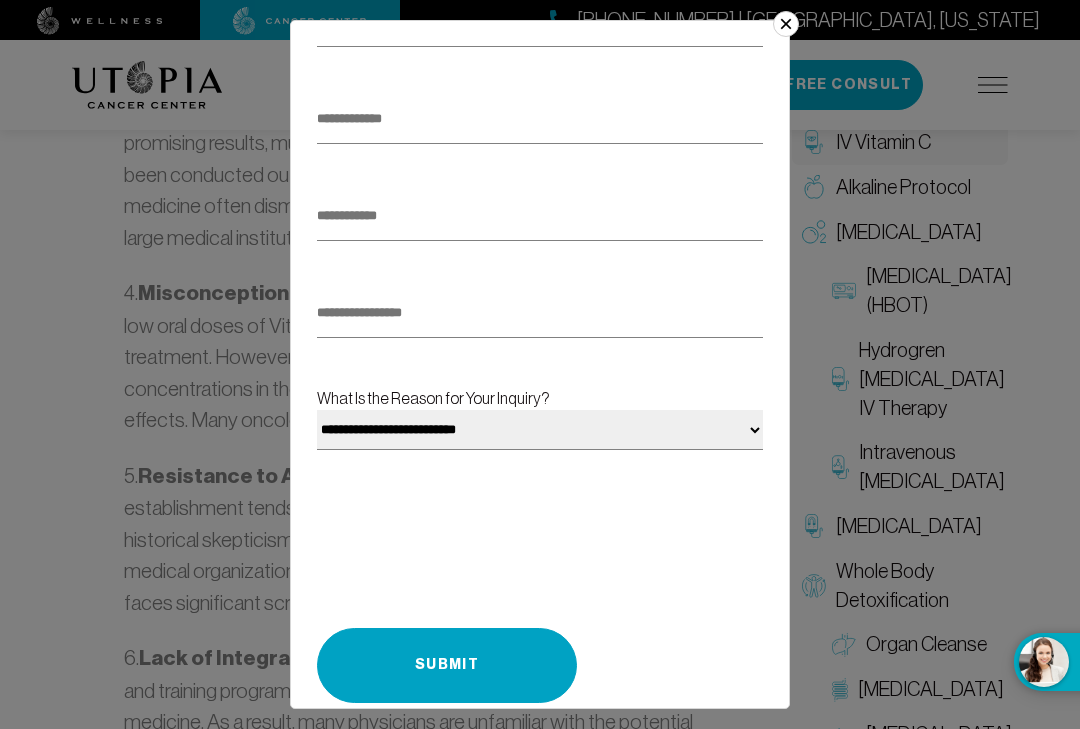 click on "**********" at bounding box center (540, 430) 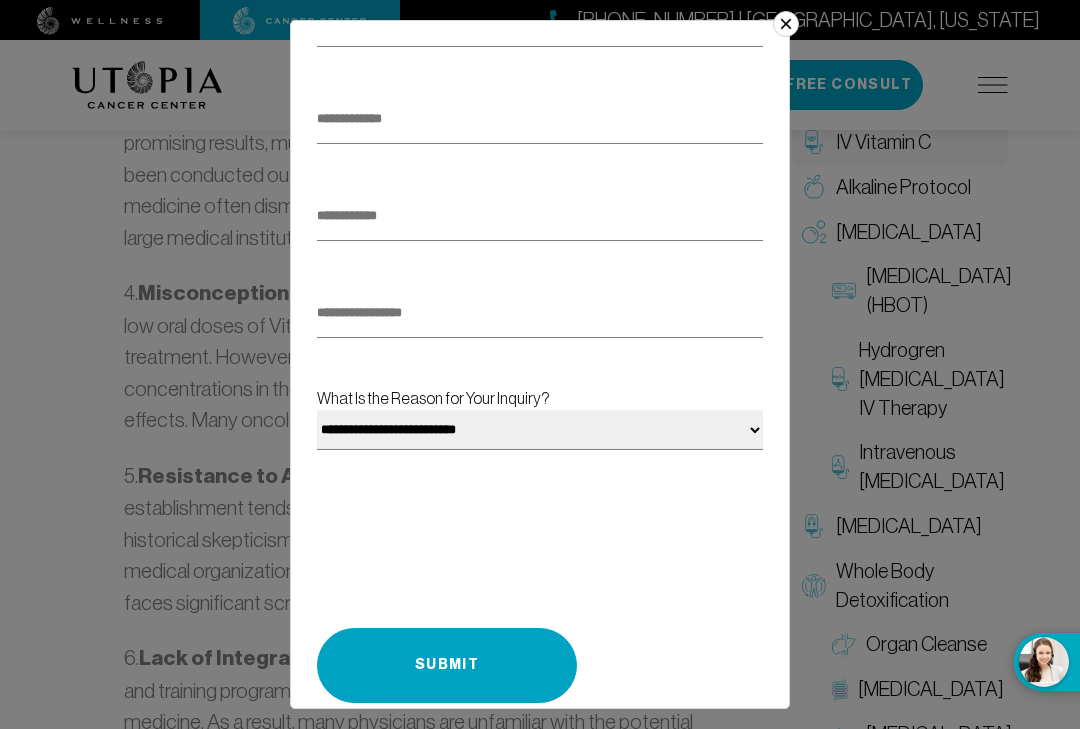 select on "**********" 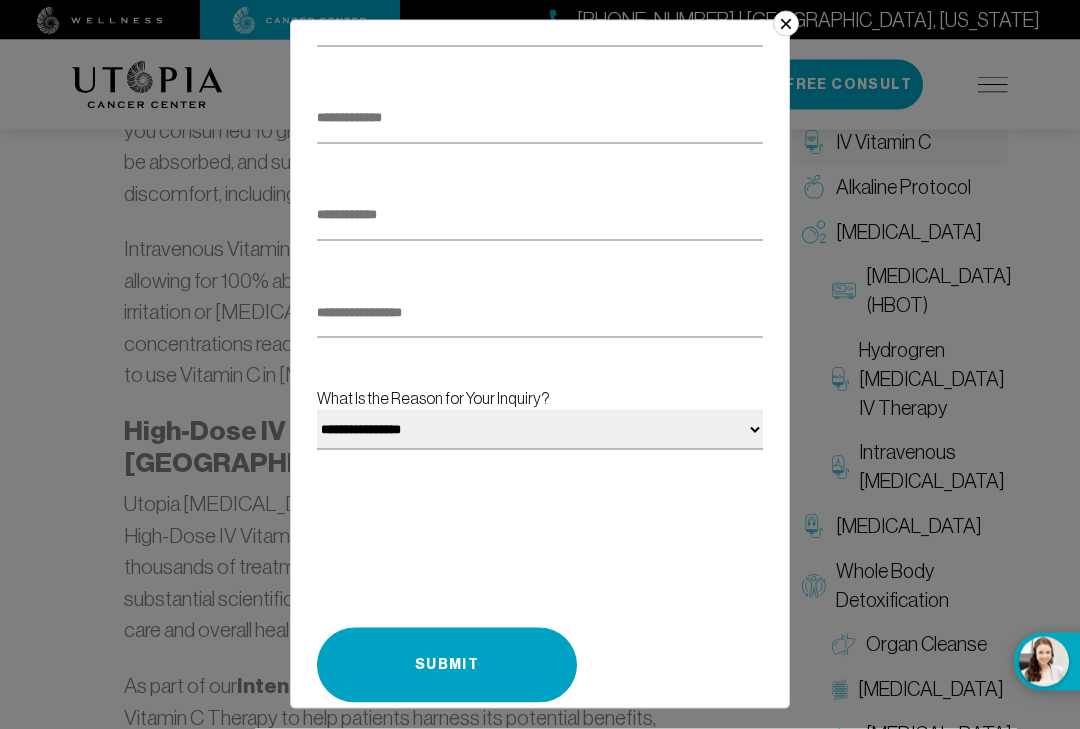 scroll, scrollTop: 4521, scrollLeft: 0, axis: vertical 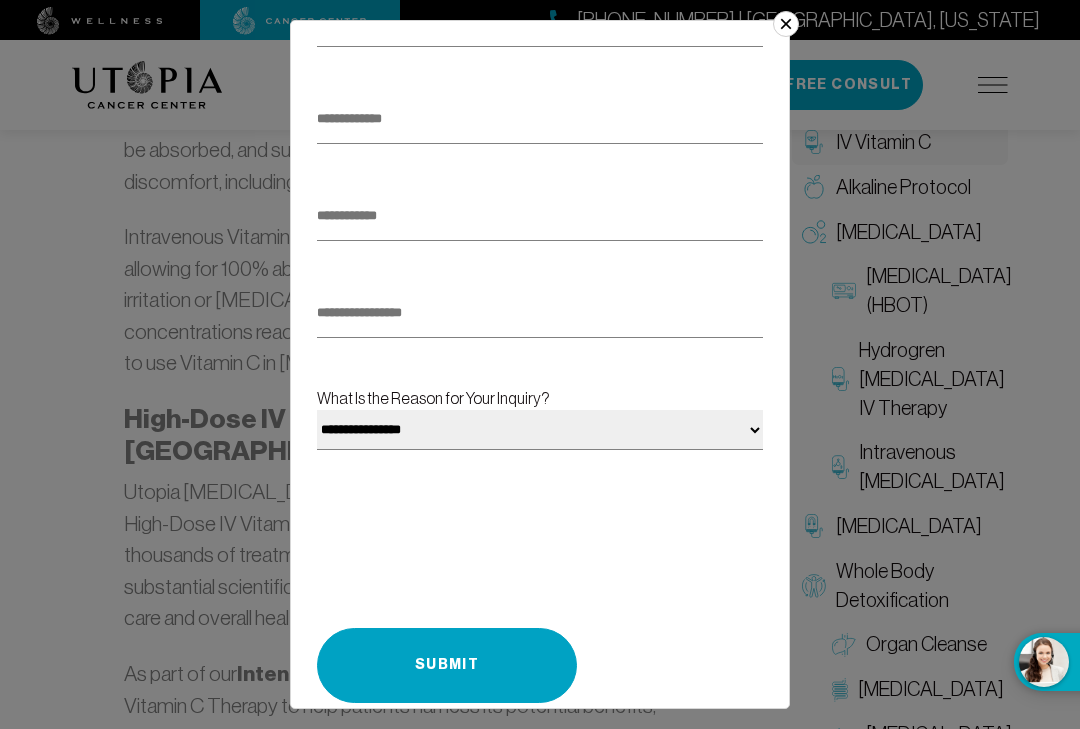 click on "×" at bounding box center [786, 24] 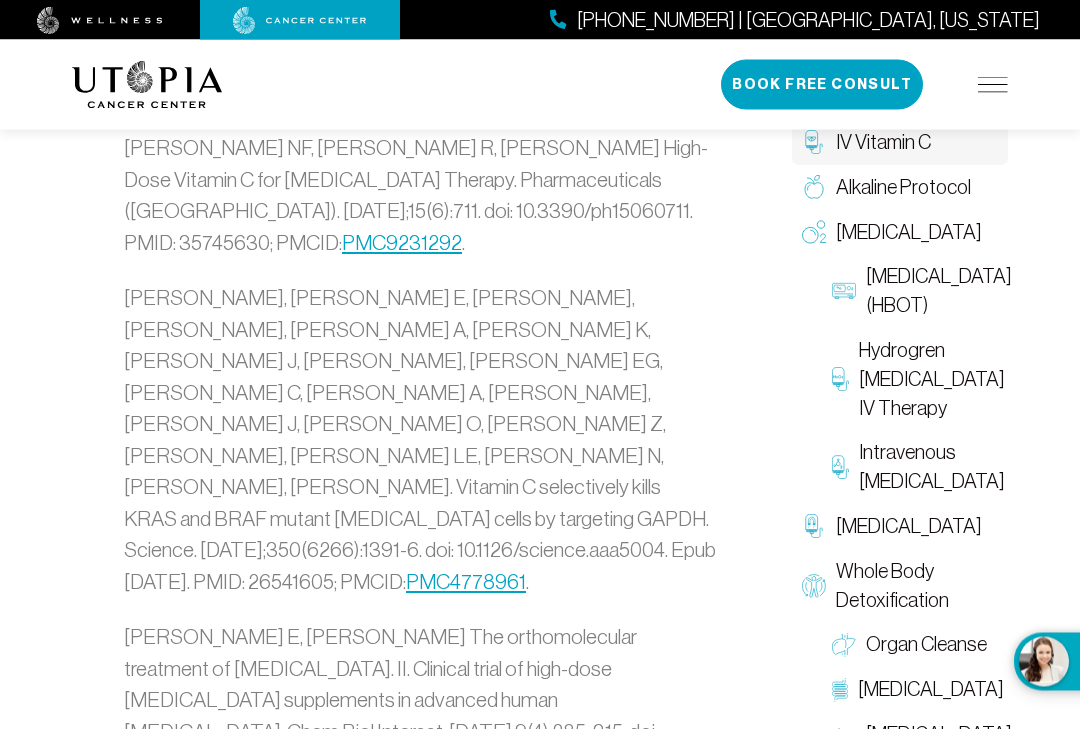 scroll, scrollTop: 6031, scrollLeft: 0, axis: vertical 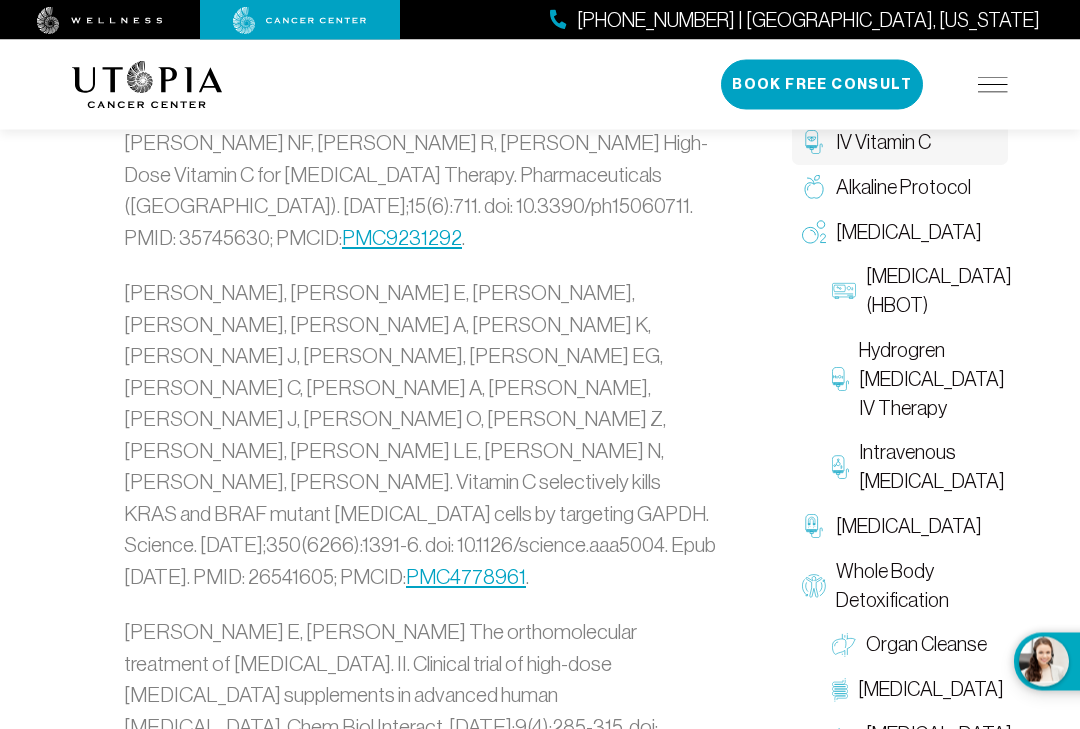 click on "Whole Body Detoxification" at bounding box center (917, 586) 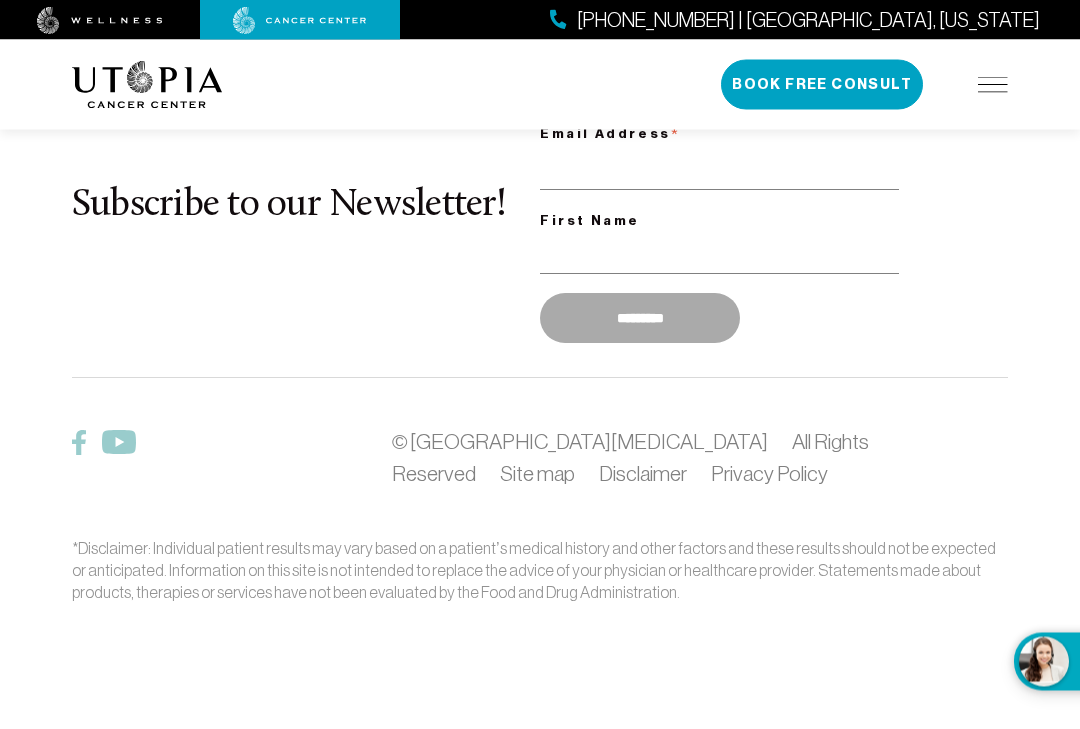scroll, scrollTop: 4289, scrollLeft: 0, axis: vertical 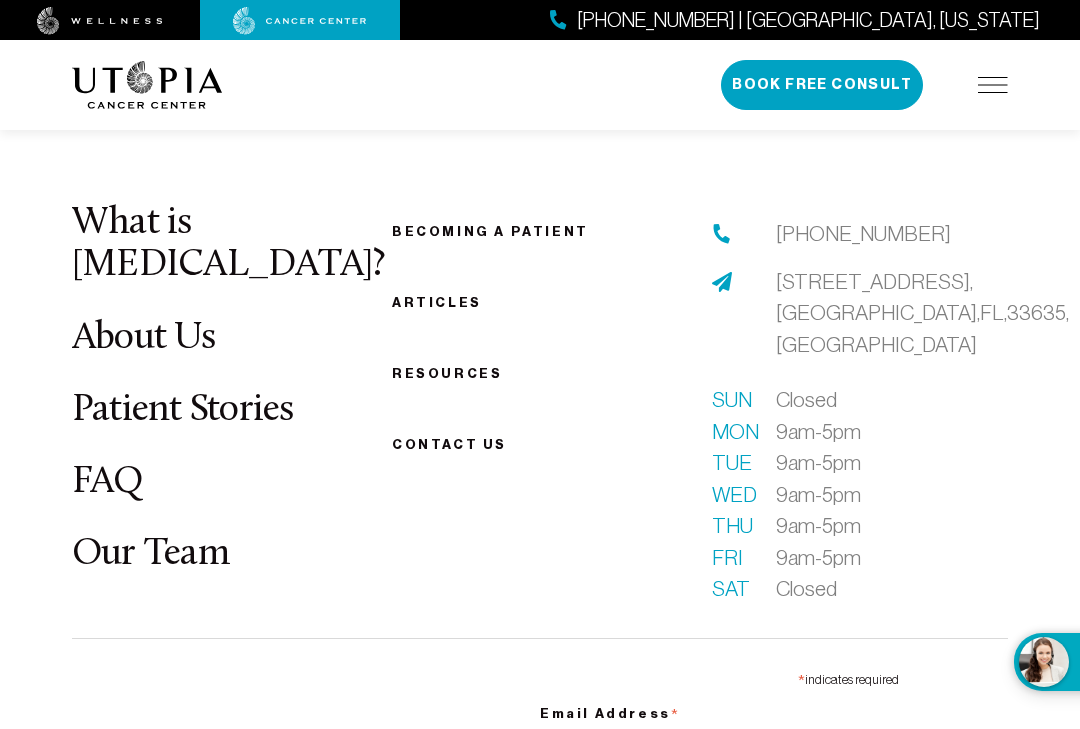 click on "About Us" at bounding box center (143, 338) 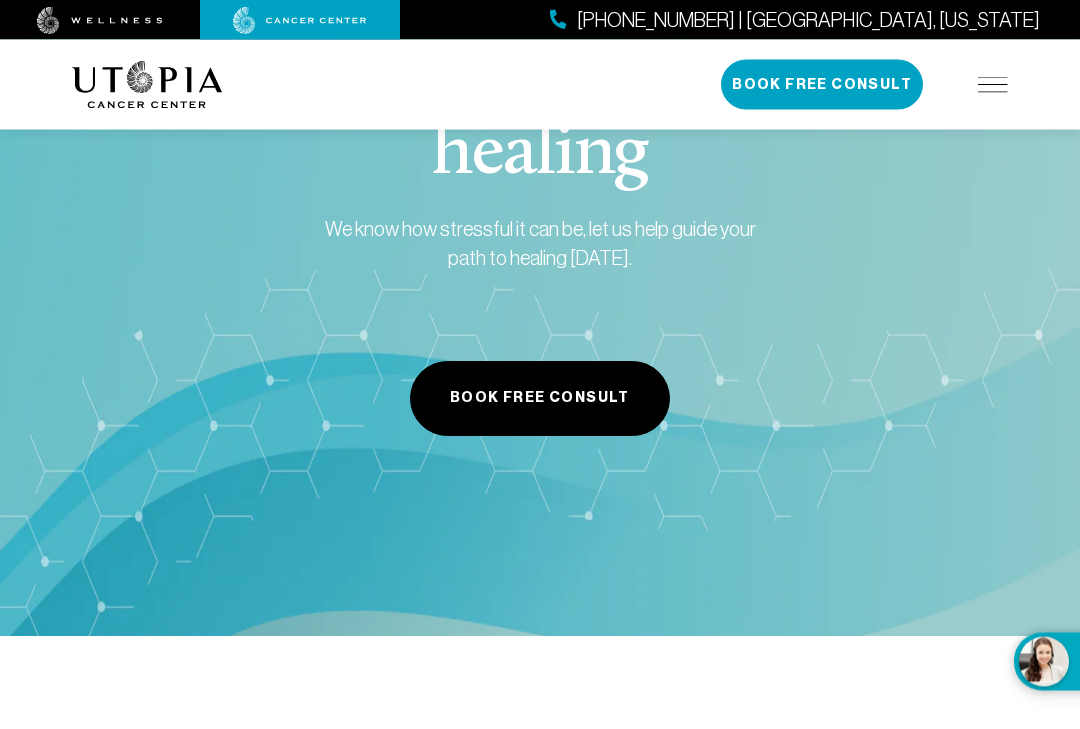 scroll, scrollTop: 10332, scrollLeft: 0, axis: vertical 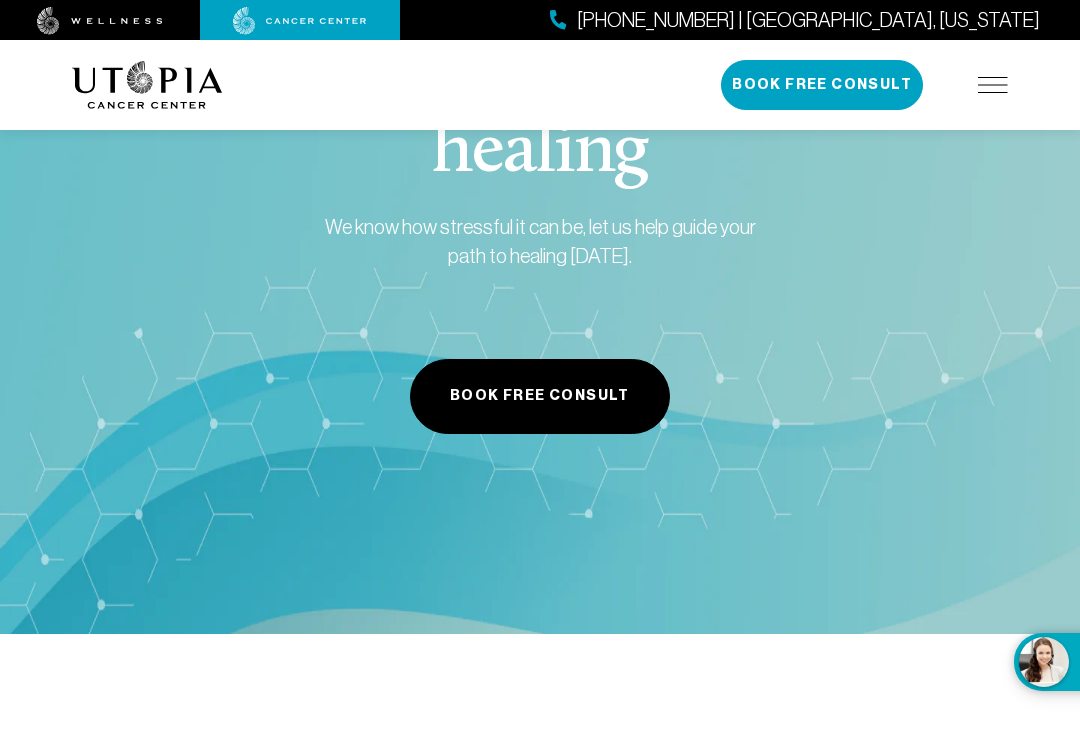 click on "FAQ" at bounding box center [108, 1038] 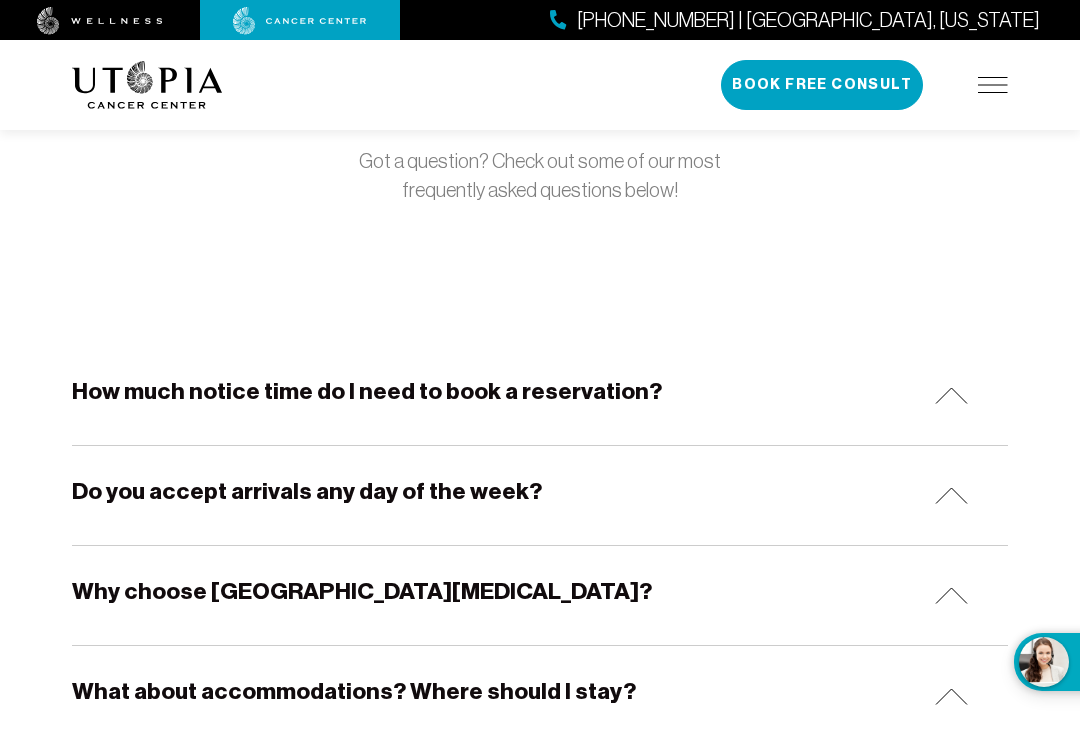 scroll, scrollTop: 245, scrollLeft: 0, axis: vertical 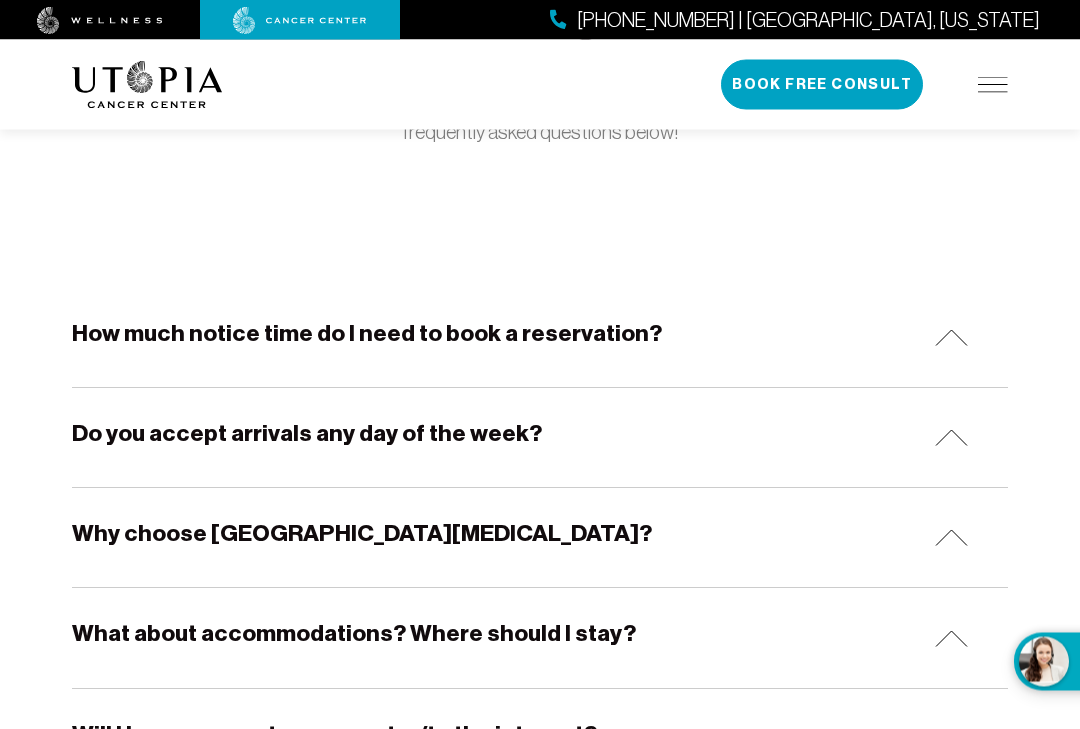 click on "How much notice time do I need to book a reservation?" at bounding box center [367, 334] 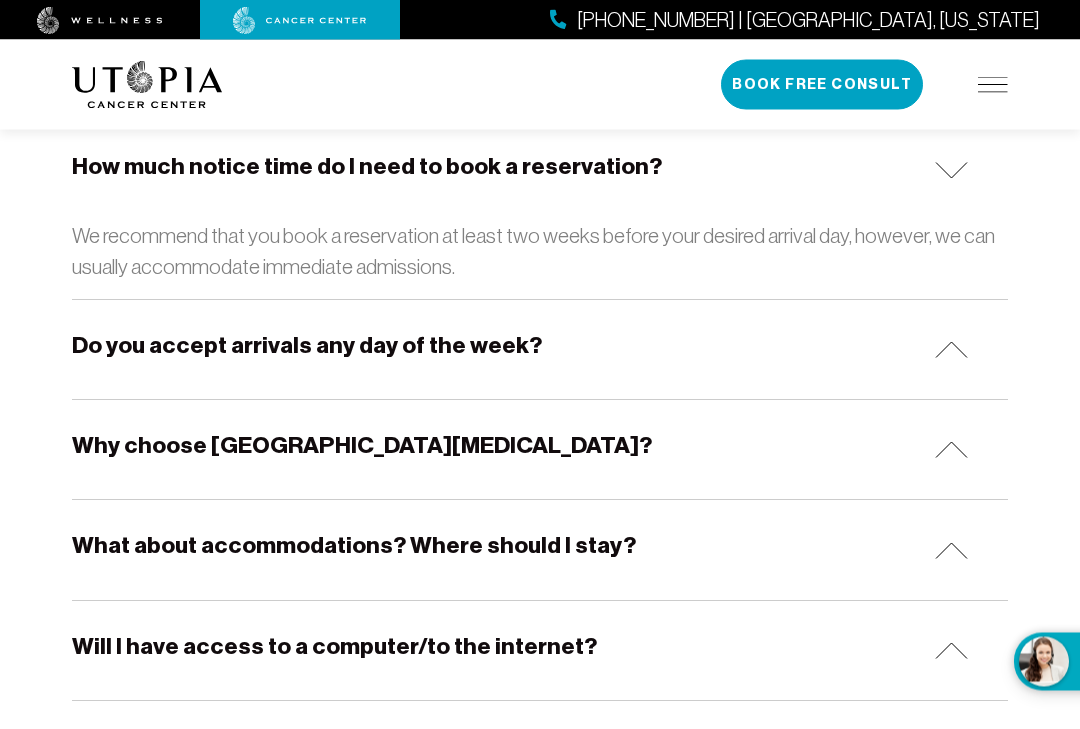 scroll, scrollTop: 414, scrollLeft: 0, axis: vertical 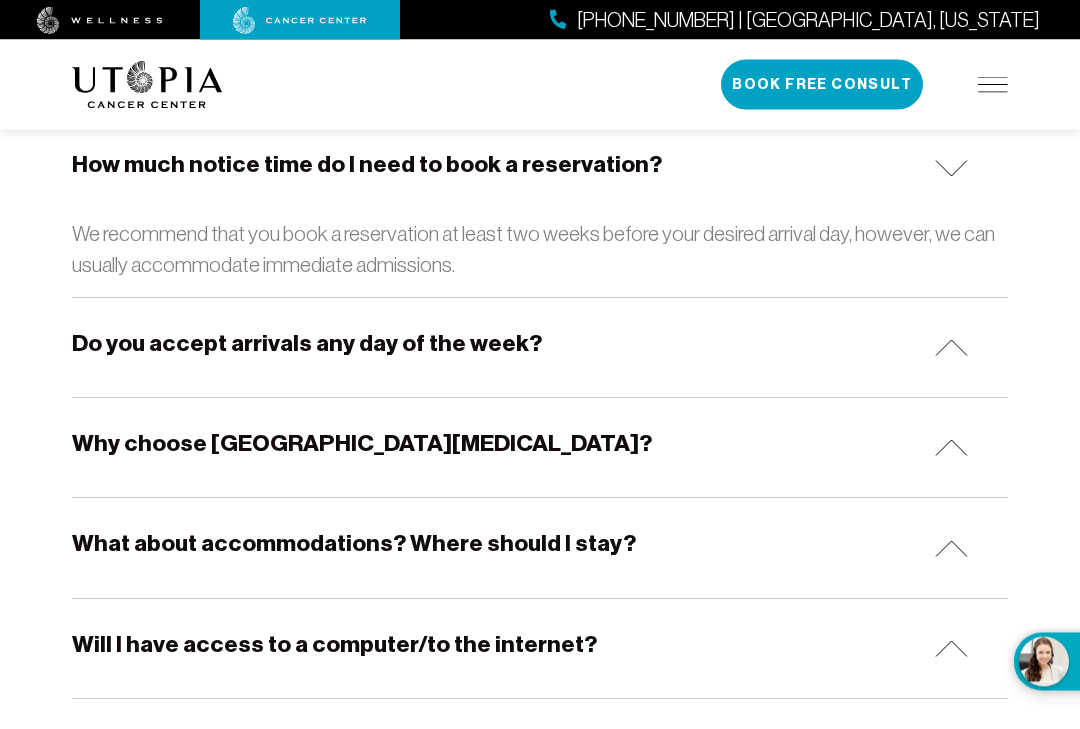 click on "How much notice time do I need to book a reservation? We recommend that you book a reservation at least two weeks before your desired arrival day, however, we can usually accommodate immediate admissions. Do you accept arrivals any day of the week? We prefer for patients to begin their treatment program on a [DATE].  We offer an extensive orientation for new patients on Mondays and it allows for you to receive a full schedule of treatments in the first 5 consecutive days. Why choose [GEOGRAPHIC_DATA][MEDICAL_DATA]? At [GEOGRAPHIC_DATA] we are dedicated to providing you with the best possible treatment experience. Our programs are thoroughly comprehensive. Our holistic approach to treatment is the result of over 20 years of research and practice, utilizing only the most effective and cutting edge therapies available. Our experienced and highly trained medical staff ensure the safety and effectiveness of our treatment programs, while being completely dedicated to your health and comfort. After all, your health is our passion!" at bounding box center (540, 1178) 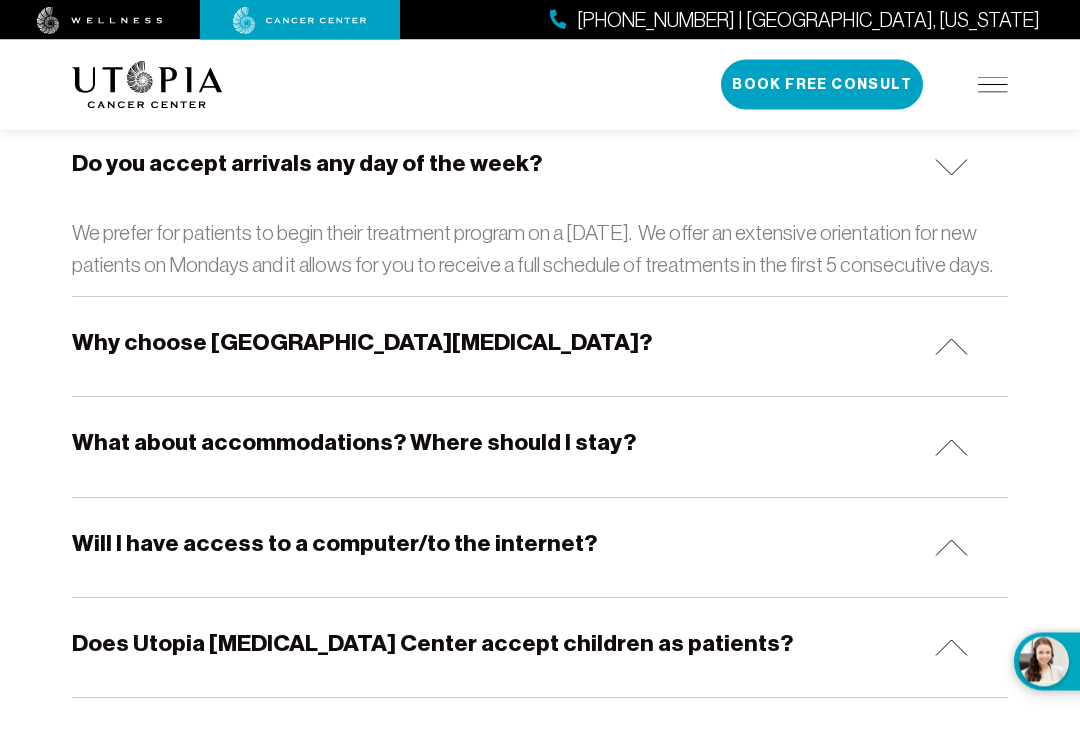 scroll, scrollTop: 595, scrollLeft: 0, axis: vertical 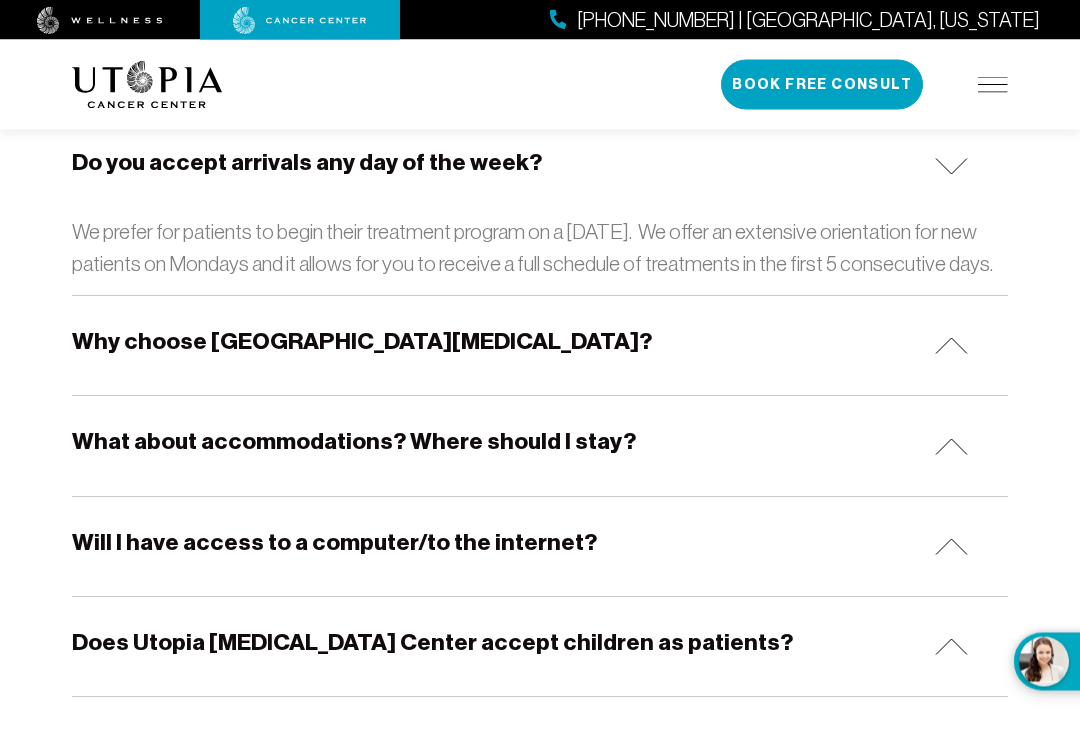 click on "May I bring a companion with me?" at bounding box center [252, 743] 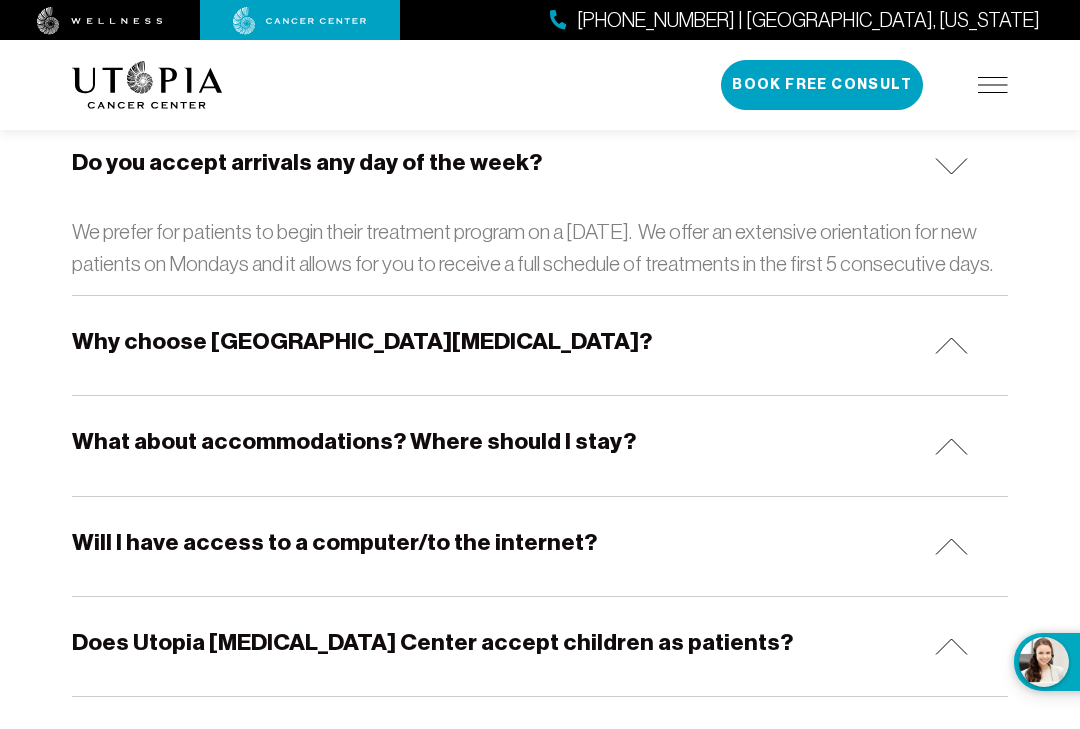 click on "Why choose [GEOGRAPHIC_DATA][MEDICAL_DATA]?" at bounding box center (362, 341) 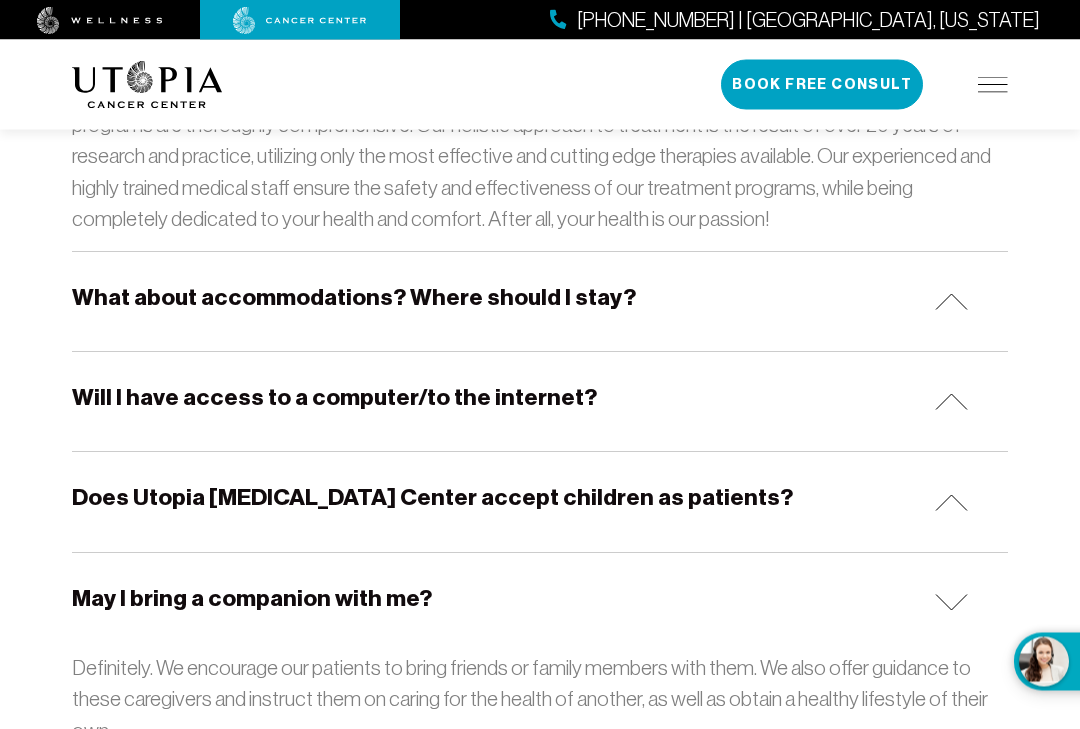 scroll, scrollTop: 915, scrollLeft: 0, axis: vertical 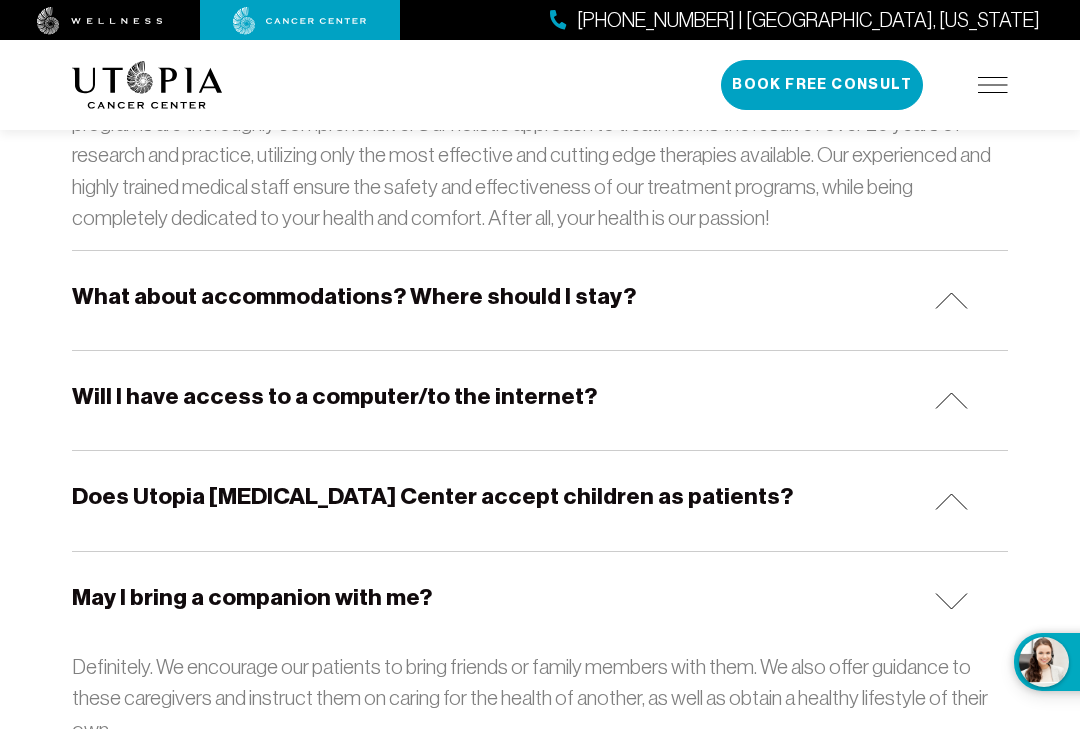 click on "What about accommodations? Where should I stay?" at bounding box center (354, 296) 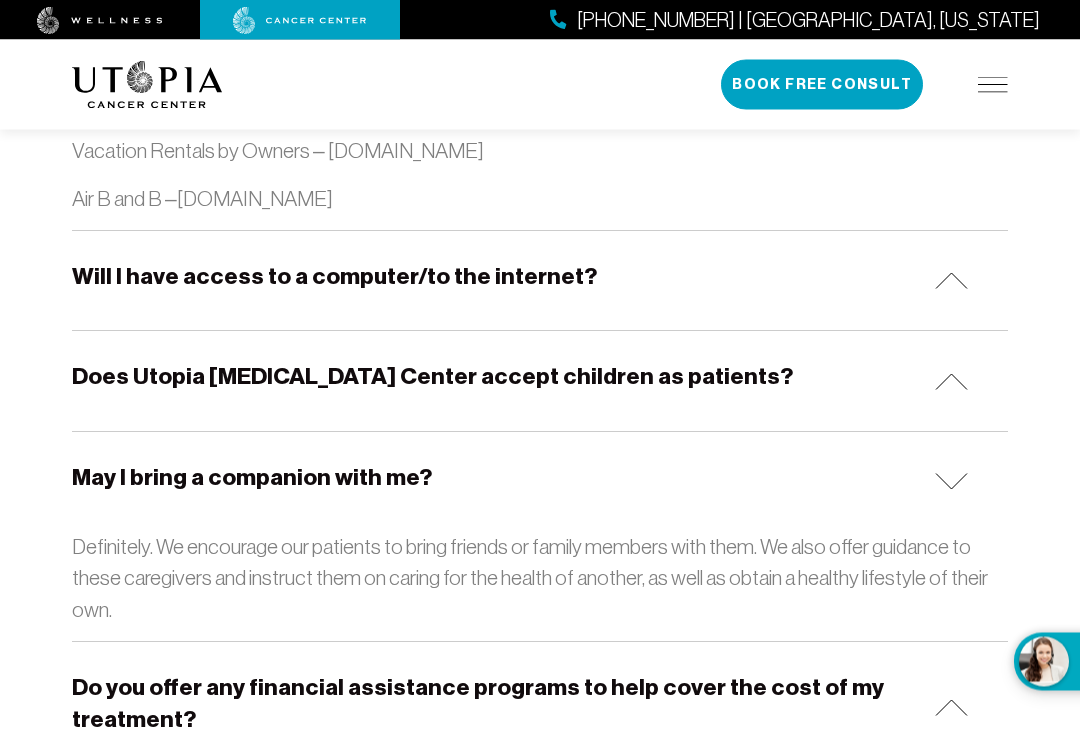 scroll, scrollTop: 2648, scrollLeft: 0, axis: vertical 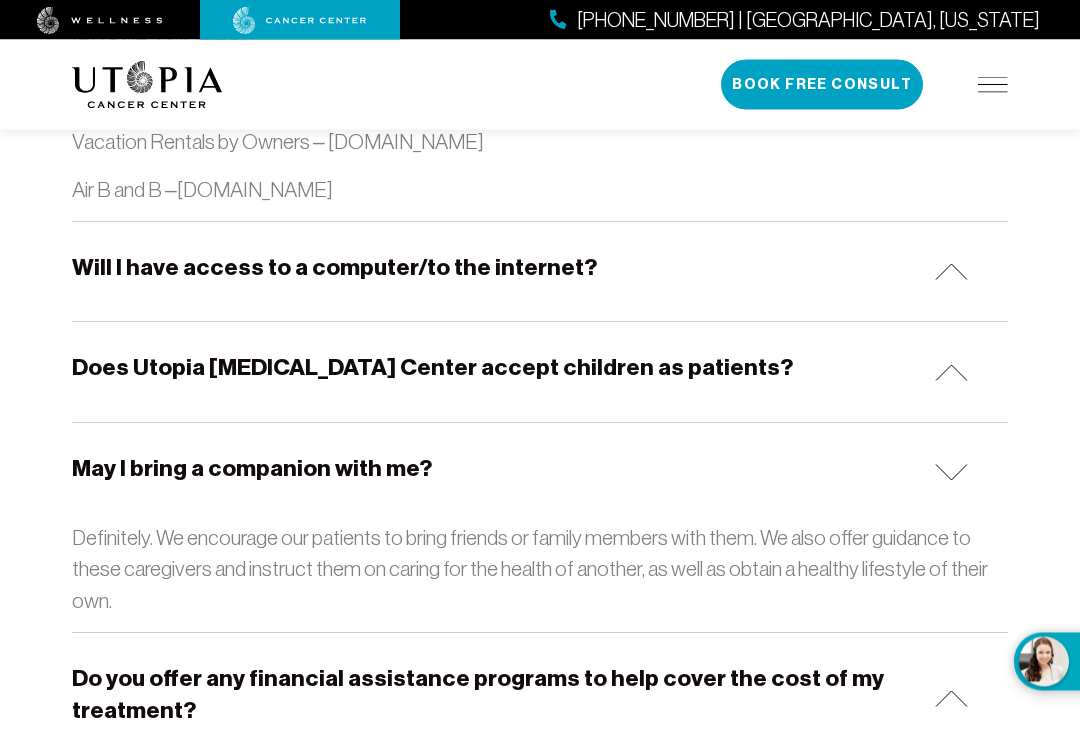 click on "Does Utopia [MEDICAL_DATA] Center accept children as patients?" at bounding box center [432, 368] 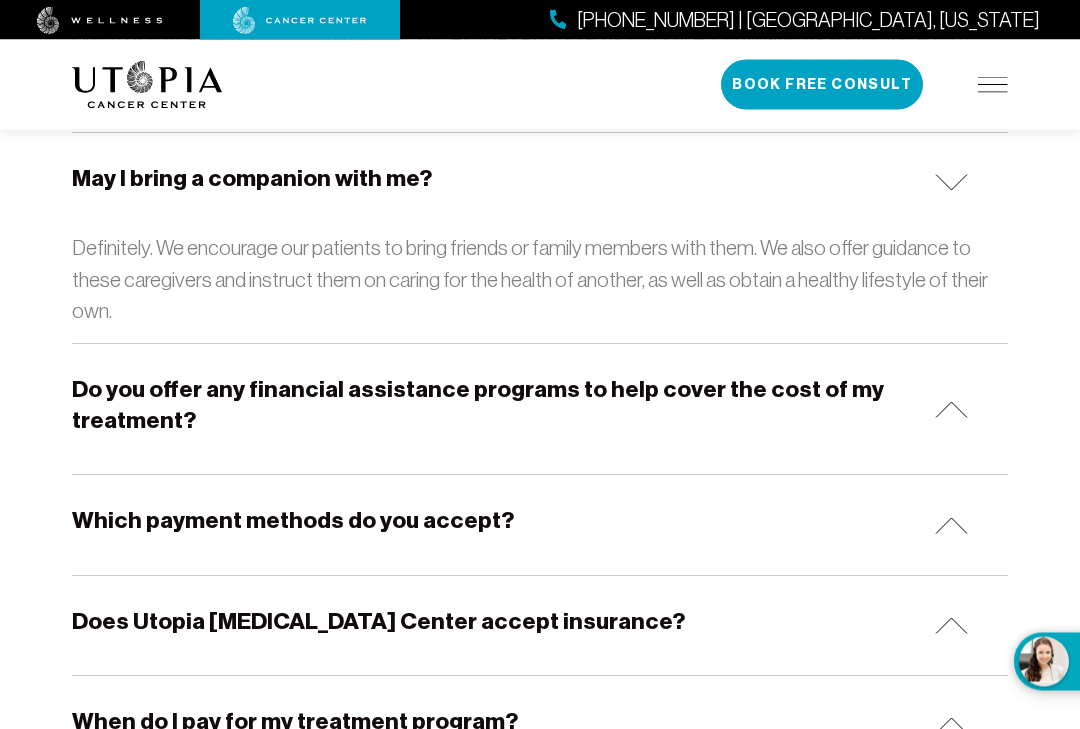 scroll, scrollTop: 3060, scrollLeft: 0, axis: vertical 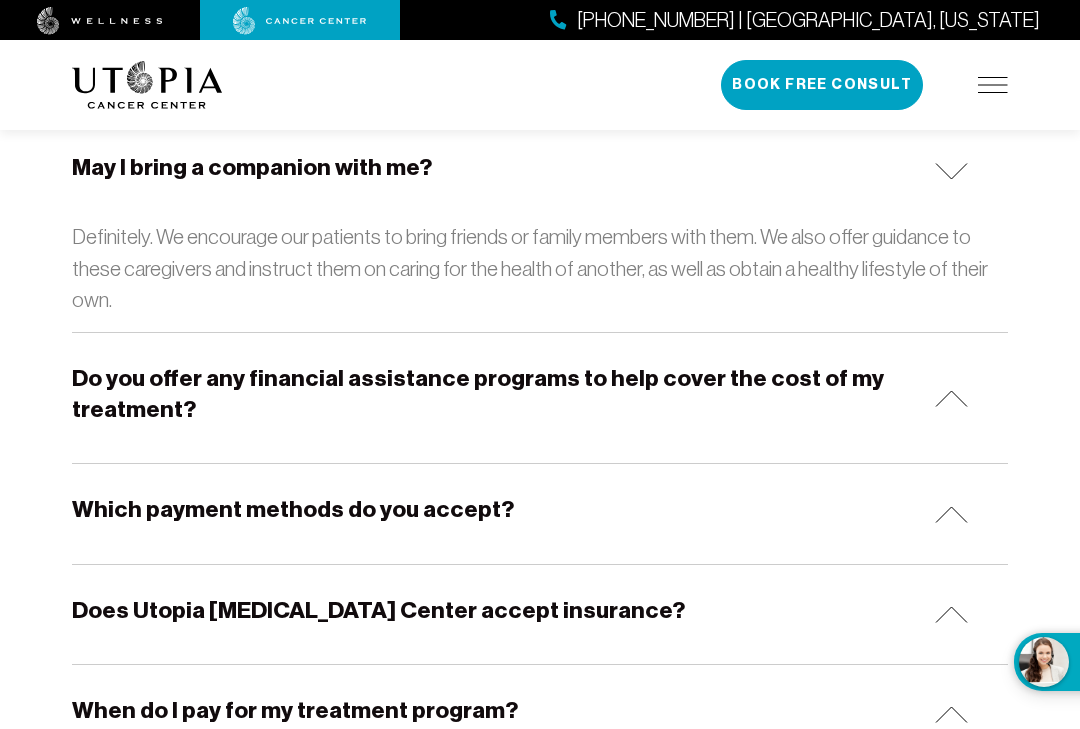 click on "Do you offer any financial assistance programs to help cover the cost of my treatment?" at bounding box center [495, 394] 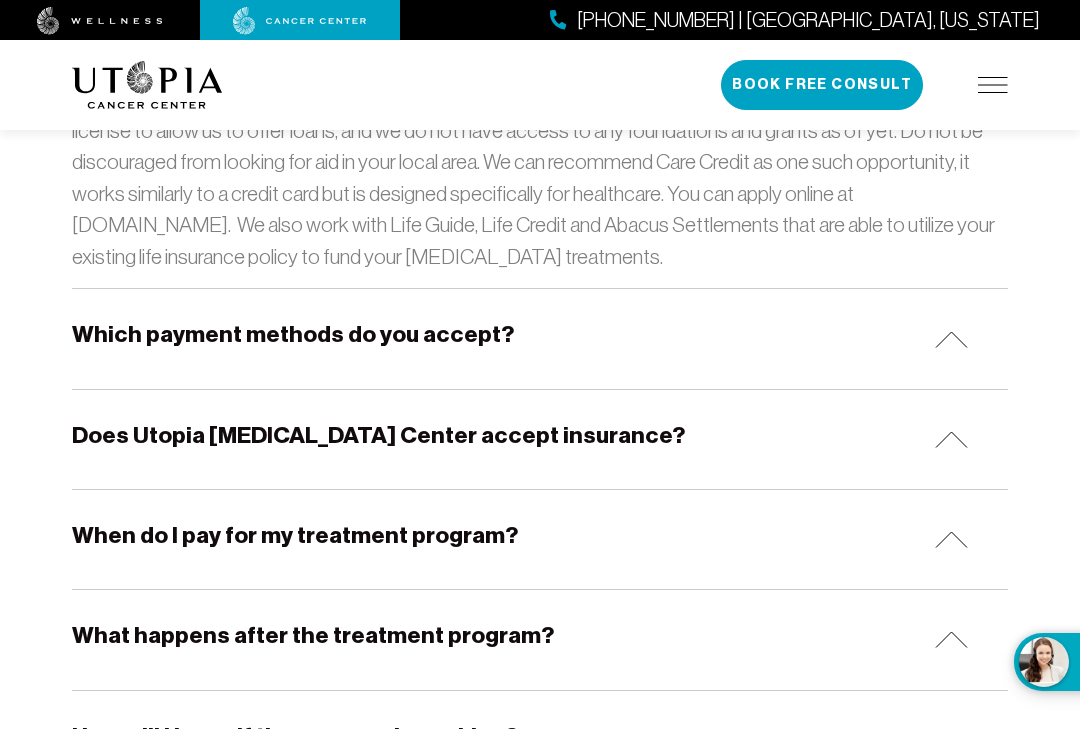 scroll, scrollTop: 3439, scrollLeft: 0, axis: vertical 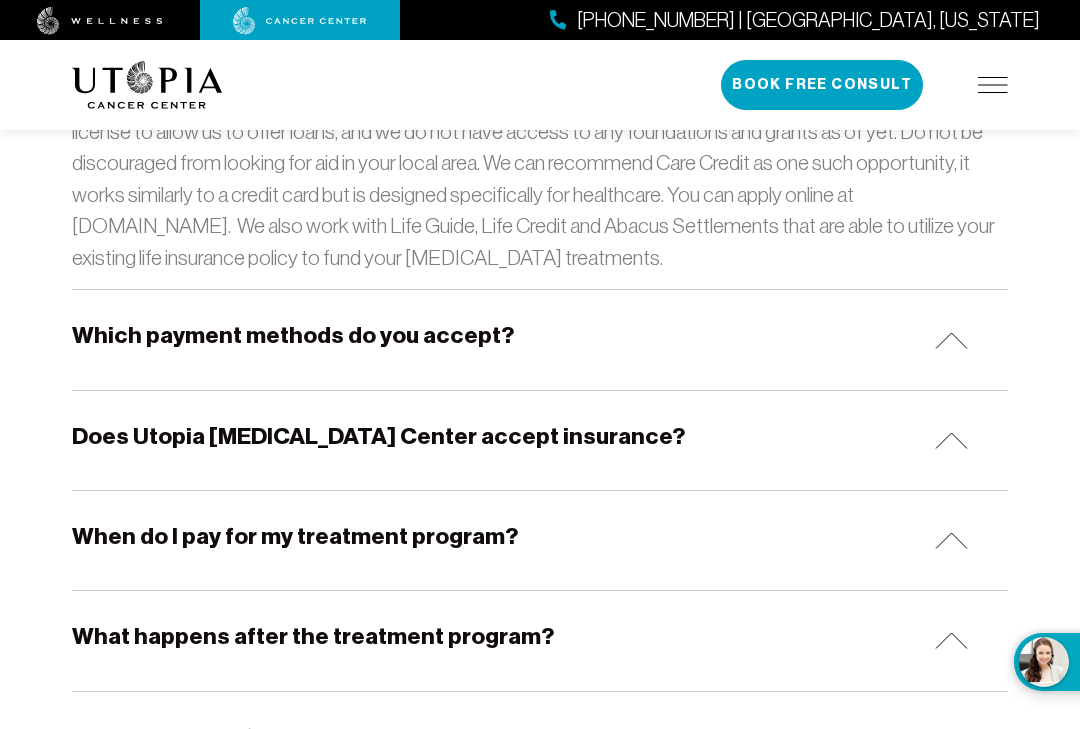click on "How much notice time do I need to book a reservation? We recommend that you book a reservation at least two weeks before your desired arrival day, however, we can usually accommodate immediate admissions. Do you accept arrivals any day of the week? We prefer for patients to begin their treatment program on a [DATE].  We offer an extensive orientation for new patients on Mondays and it allows for you to receive a full schedule of treatments in the first 5 consecutive days. Why choose [GEOGRAPHIC_DATA][MEDICAL_DATA]? At [GEOGRAPHIC_DATA] we are dedicated to providing you with the best possible treatment experience. Our programs are thoroughly comprehensive. Our holistic approach to treatment is the result of over 20 years of research and practice, utilizing only the most effective and cutting edge therapies available. Our experienced and highly trained medical staff ensure the safety and effectiveness of our treatment programs, while being completely dedicated to your health and comfort. After all, your health is our passion!" at bounding box center [540, -706] 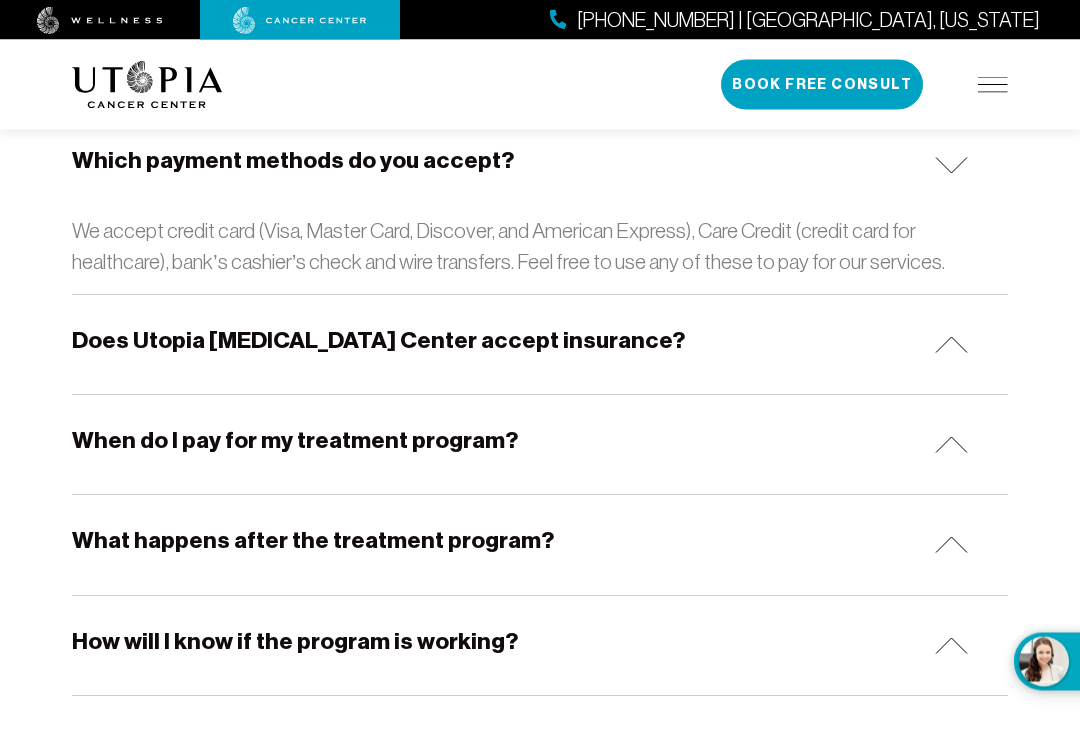 click on "Does Utopia [MEDICAL_DATA] Center accept insurance?" at bounding box center [378, 341] 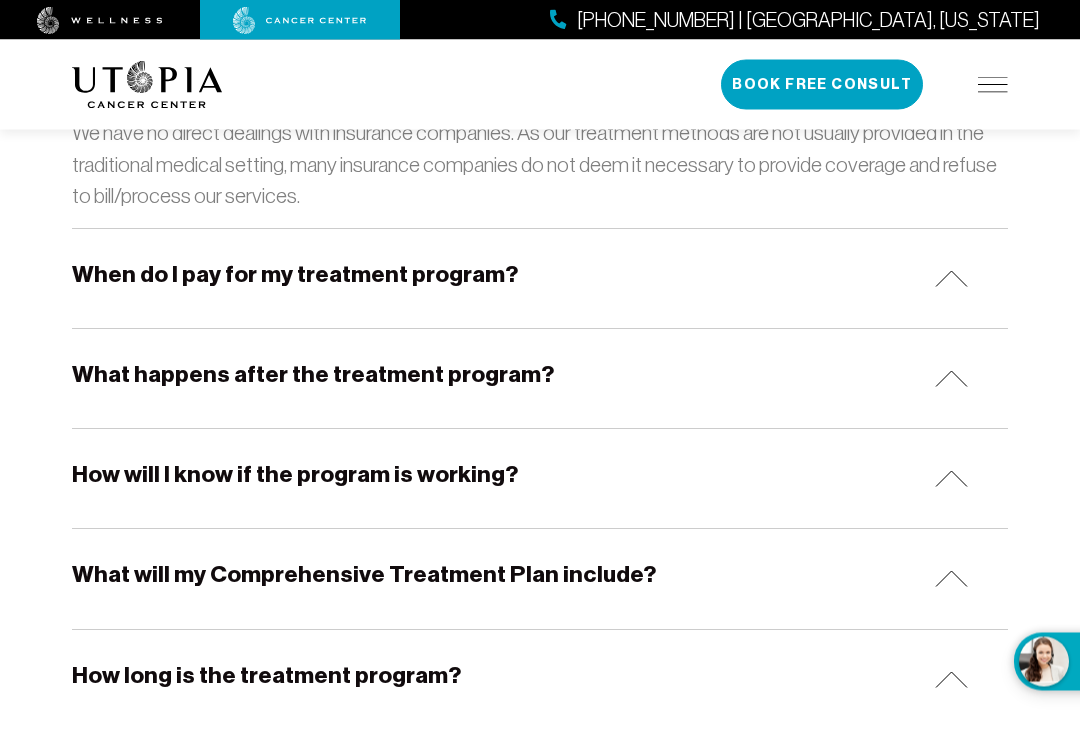 scroll, scrollTop: 3897, scrollLeft: 0, axis: vertical 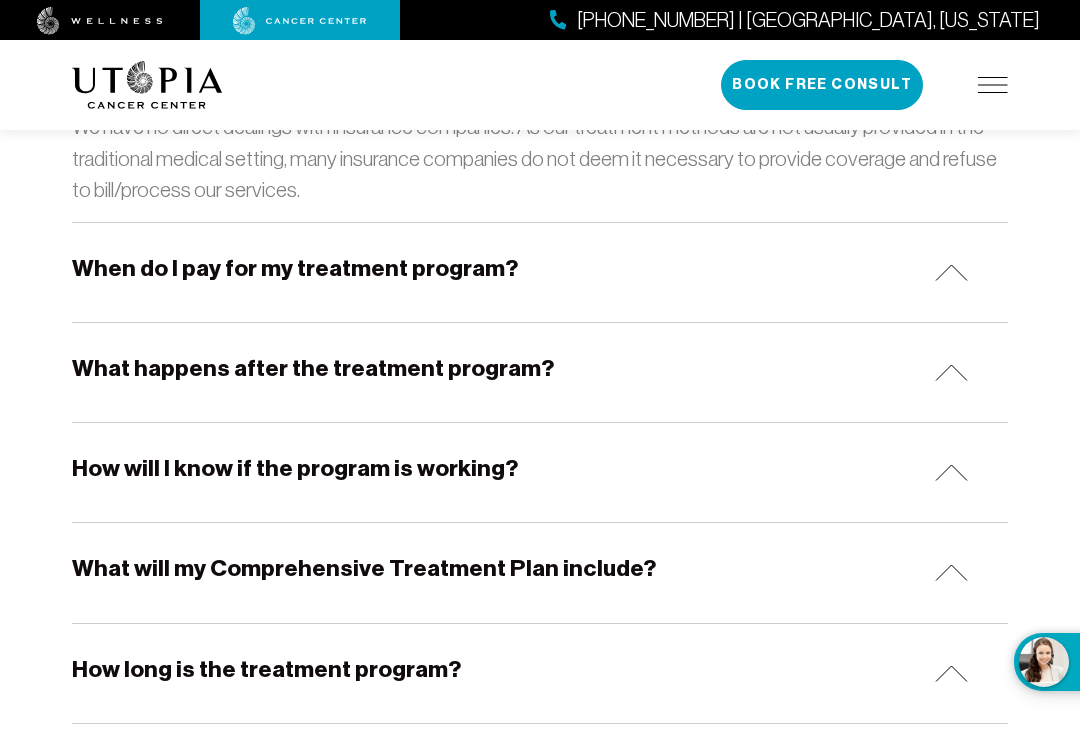 click on "When do I pay for my treatment program?" at bounding box center [295, 268] 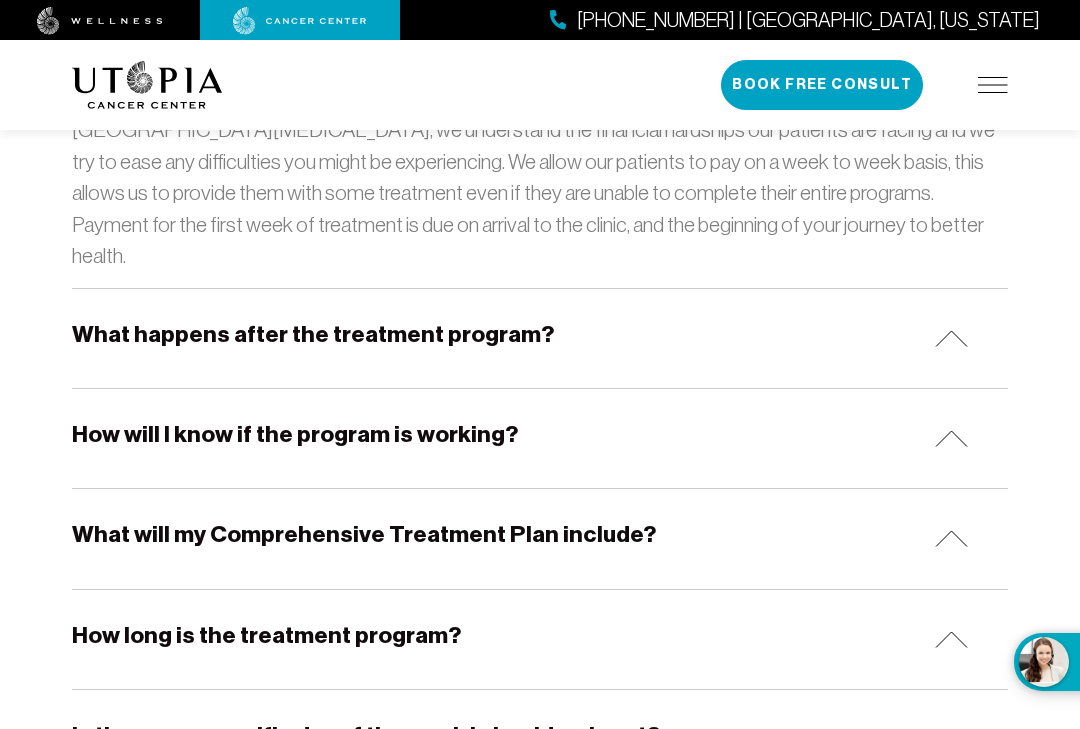 scroll, scrollTop: 4135, scrollLeft: 0, axis: vertical 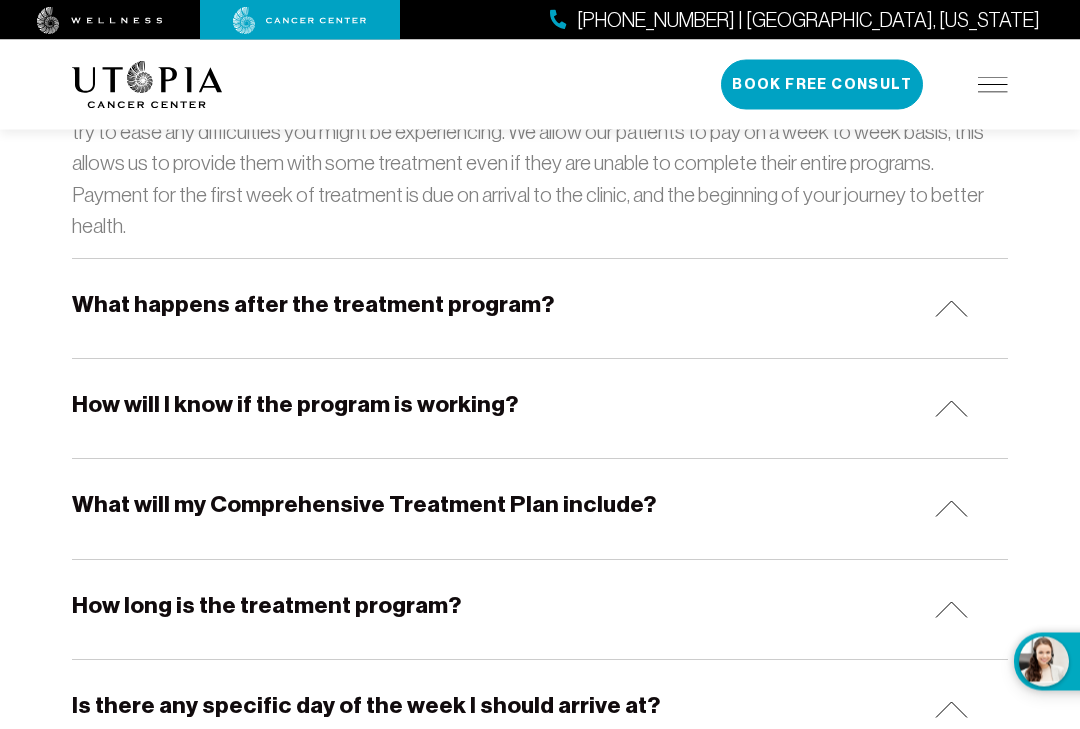 click on "What happens after the treatment program?" at bounding box center (313, 305) 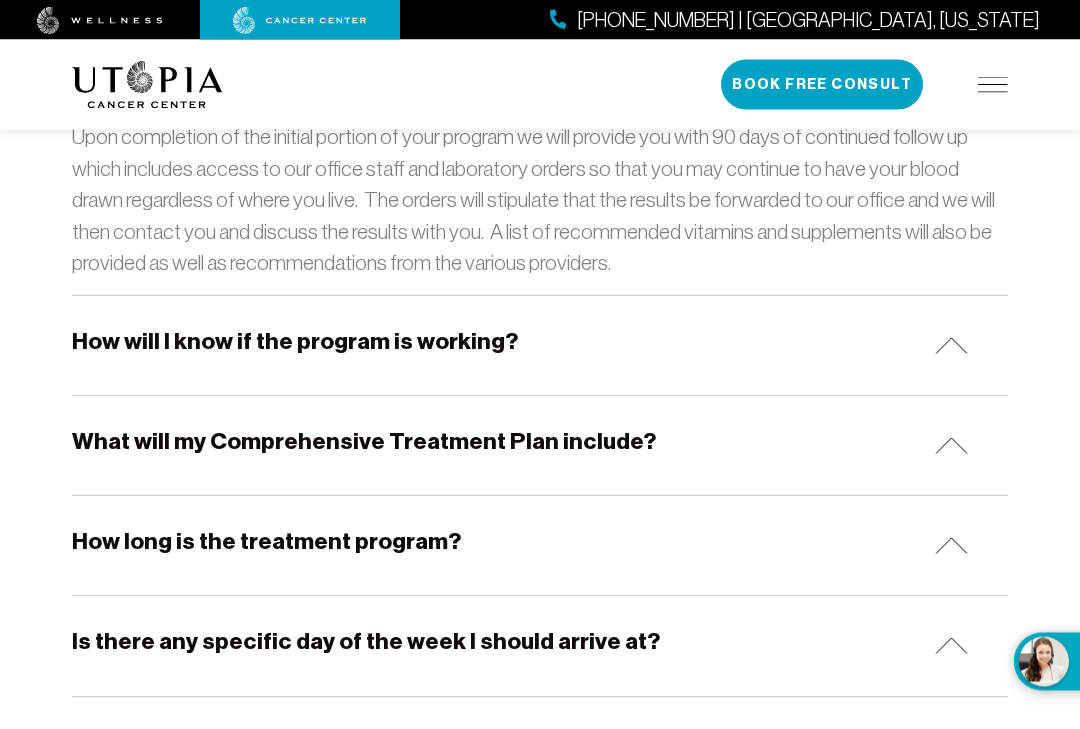 scroll, scrollTop: 4403, scrollLeft: 0, axis: vertical 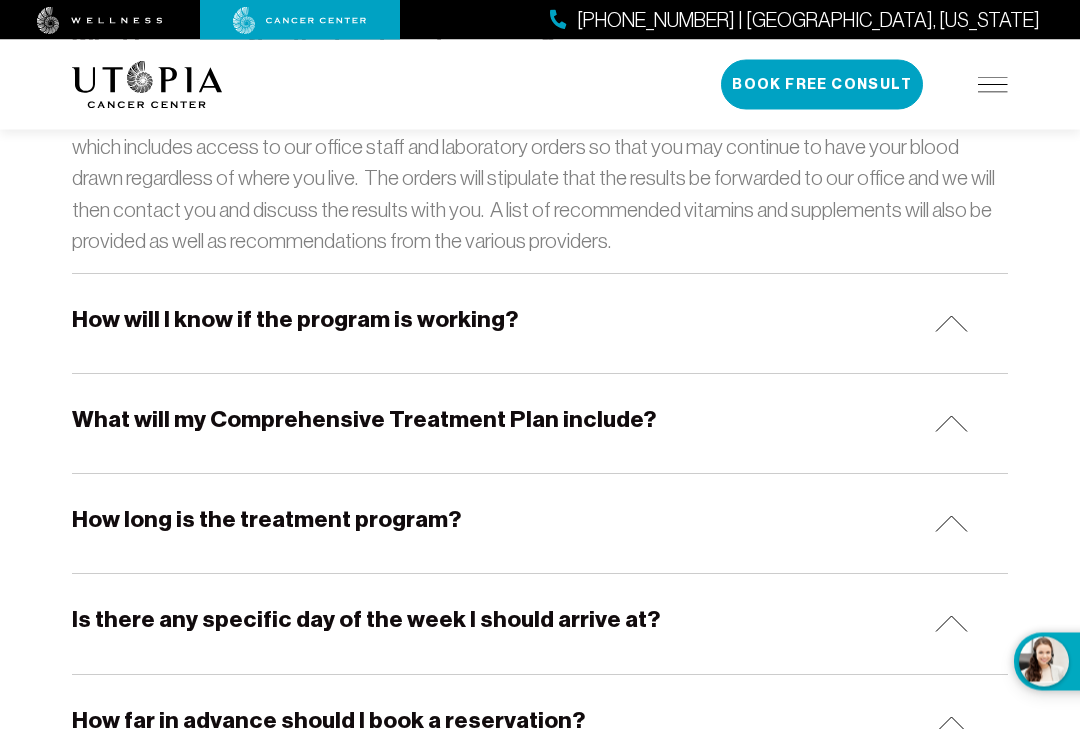 click on "How will I know if the program is working?" at bounding box center (295, 320) 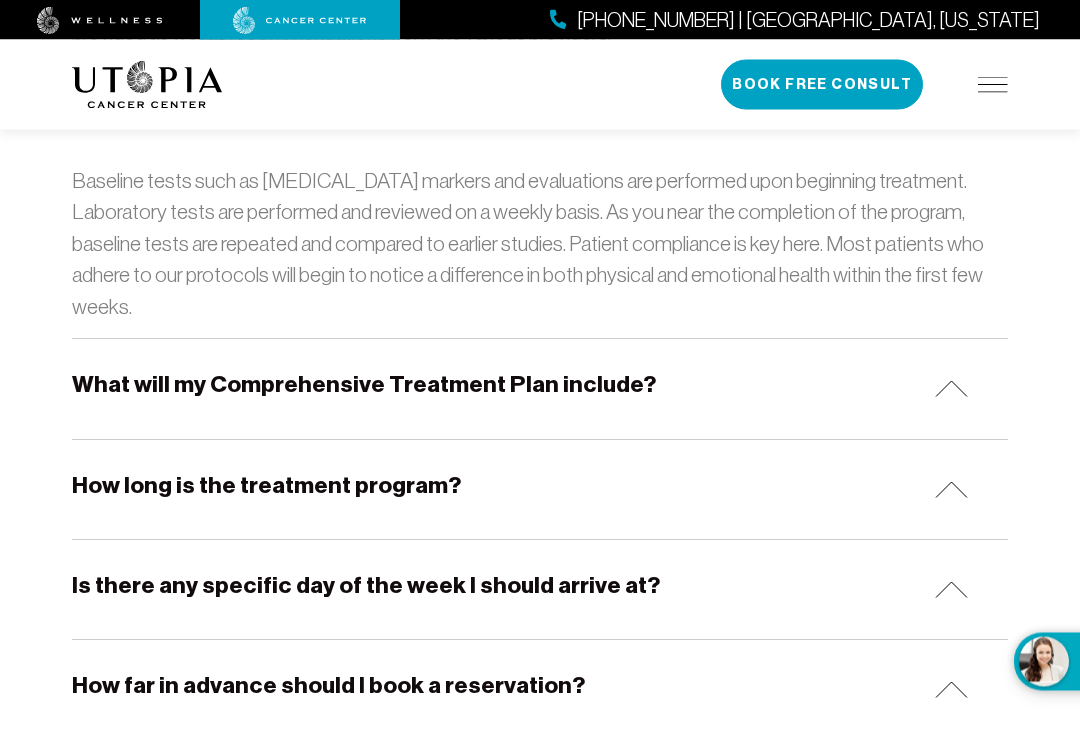 scroll, scrollTop: 4633, scrollLeft: 0, axis: vertical 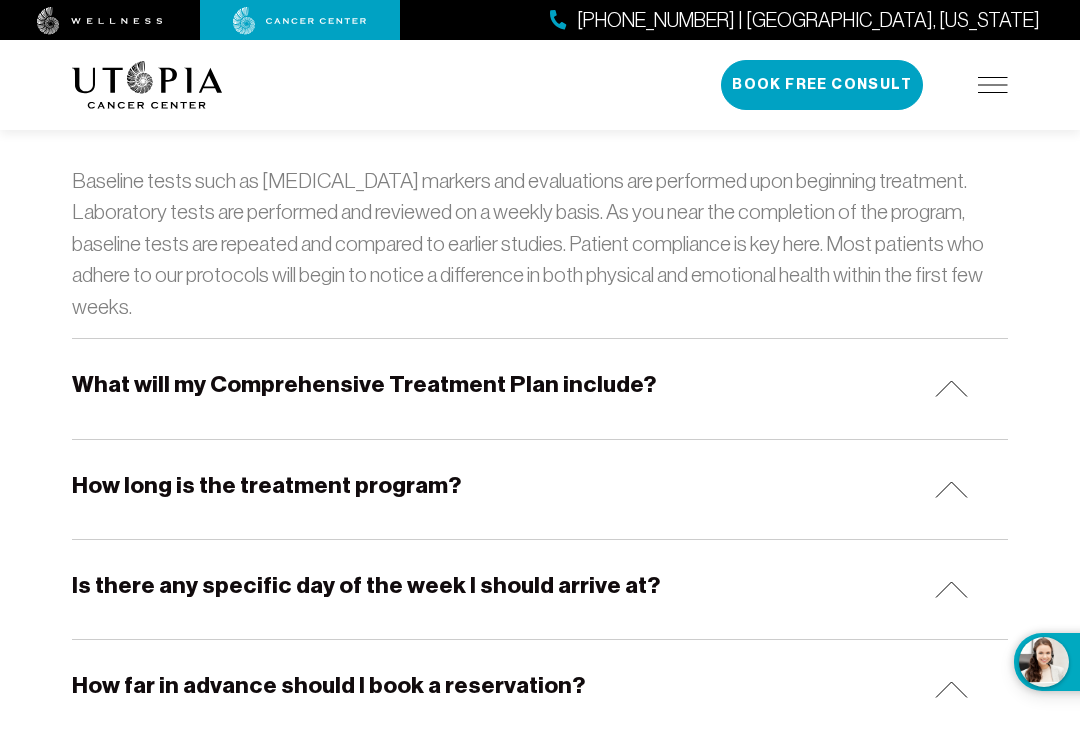 click on "How much notice time do I need to book a reservation? We recommend that you book a reservation at least two weeks before your desired arrival day, however, we can usually accommodate immediate admissions. Do you accept arrivals any day of the week? We prefer for patients to begin their treatment program on a [DATE].  We offer an extensive orientation for new patients on Mondays and it allows for you to receive a full schedule of treatments in the first 5 consecutive days. Why choose [GEOGRAPHIC_DATA][MEDICAL_DATA]? At [GEOGRAPHIC_DATA] we are dedicated to providing you with the best possible treatment experience. Our programs are thoroughly comprehensive. Our holistic approach to treatment is the result of over 20 years of research and practice, utilizing only the most effective and cutting edge therapies available. Our experienced and highly trained medical staff ensure the safety and effectiveness of our treatment programs, while being completely dedicated to your health and comfort. After all, your health is our passion!" at bounding box center (540, -1529) 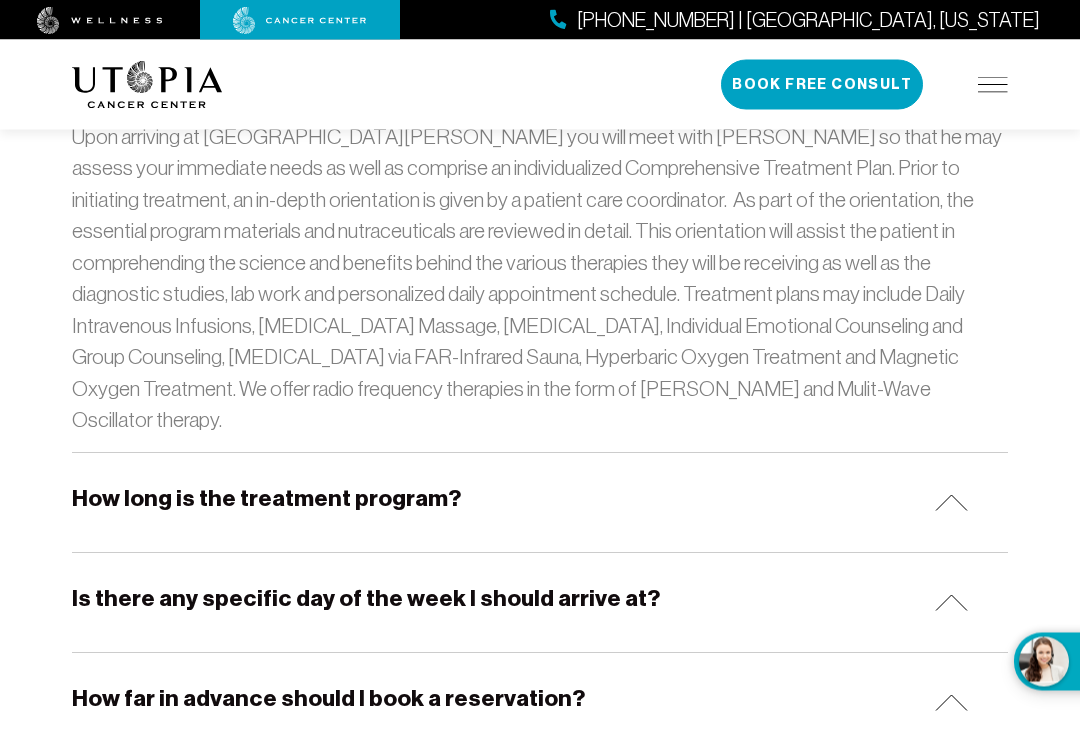scroll, scrollTop: 4951, scrollLeft: 0, axis: vertical 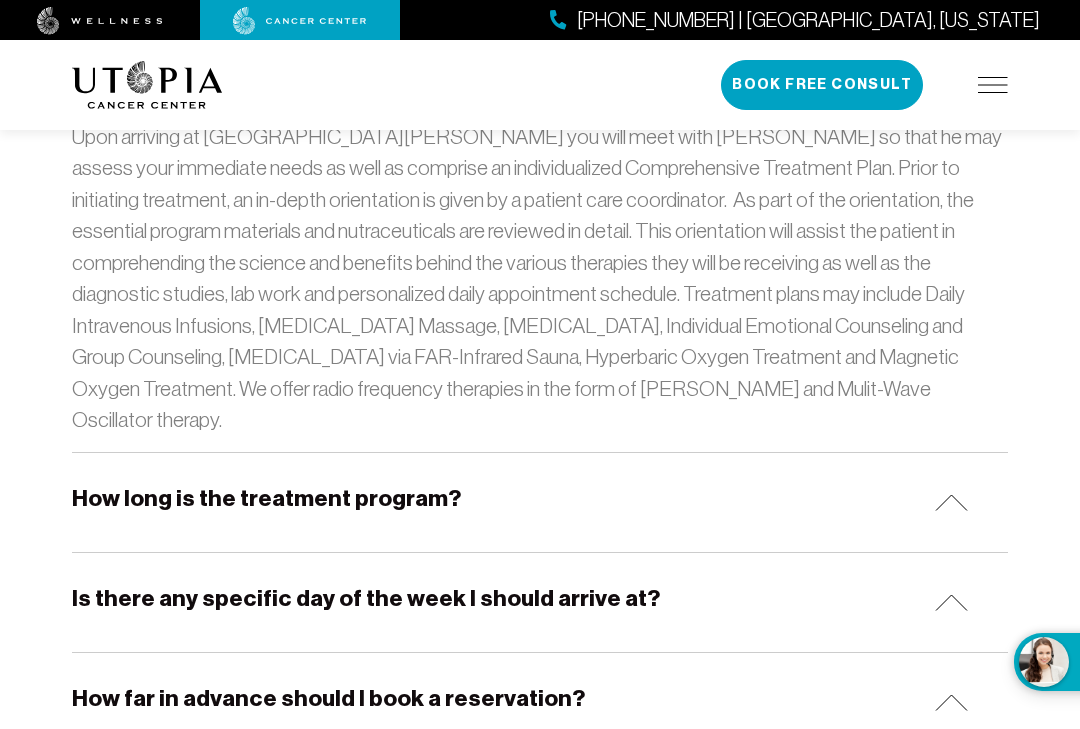click on "How long is the treatment program?" at bounding box center [266, 498] 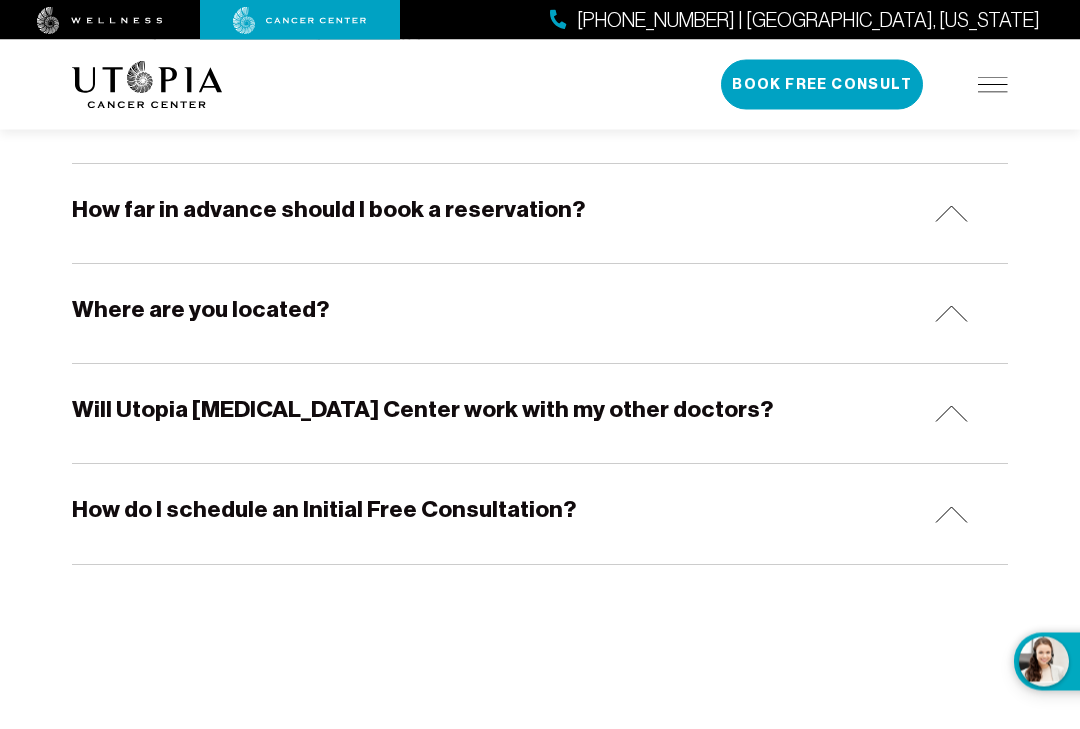scroll, scrollTop: 5614, scrollLeft: 0, axis: vertical 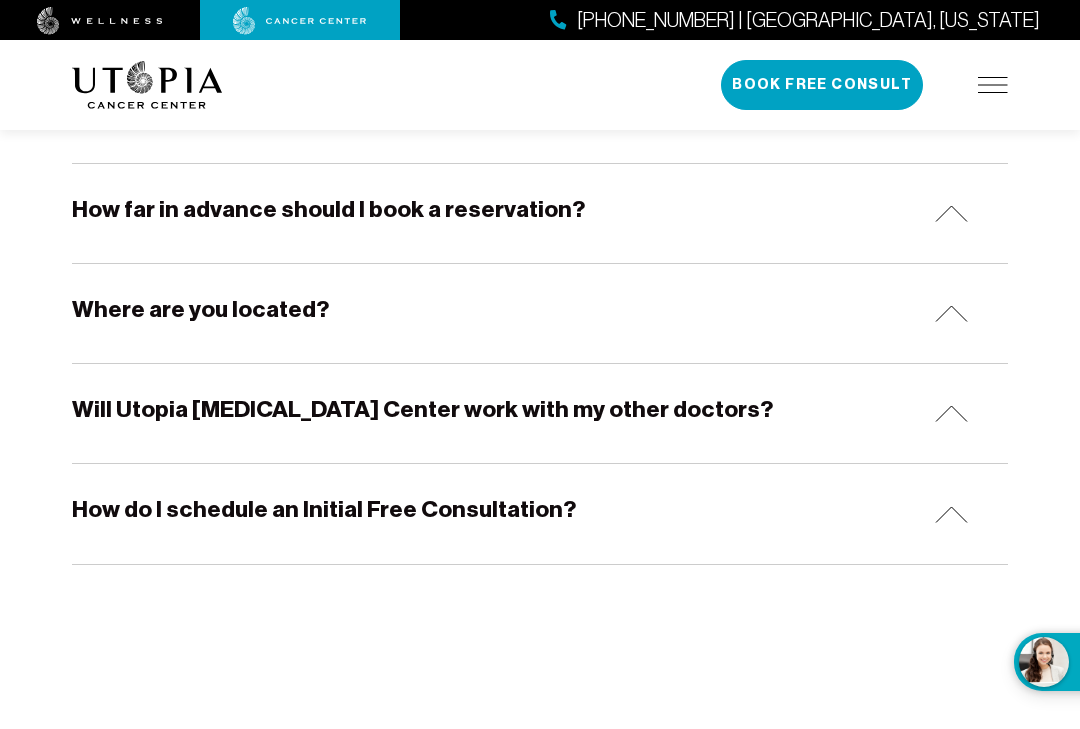 click on "Will Utopia [MEDICAL_DATA] Center work with my other doctors?" at bounding box center [422, 409] 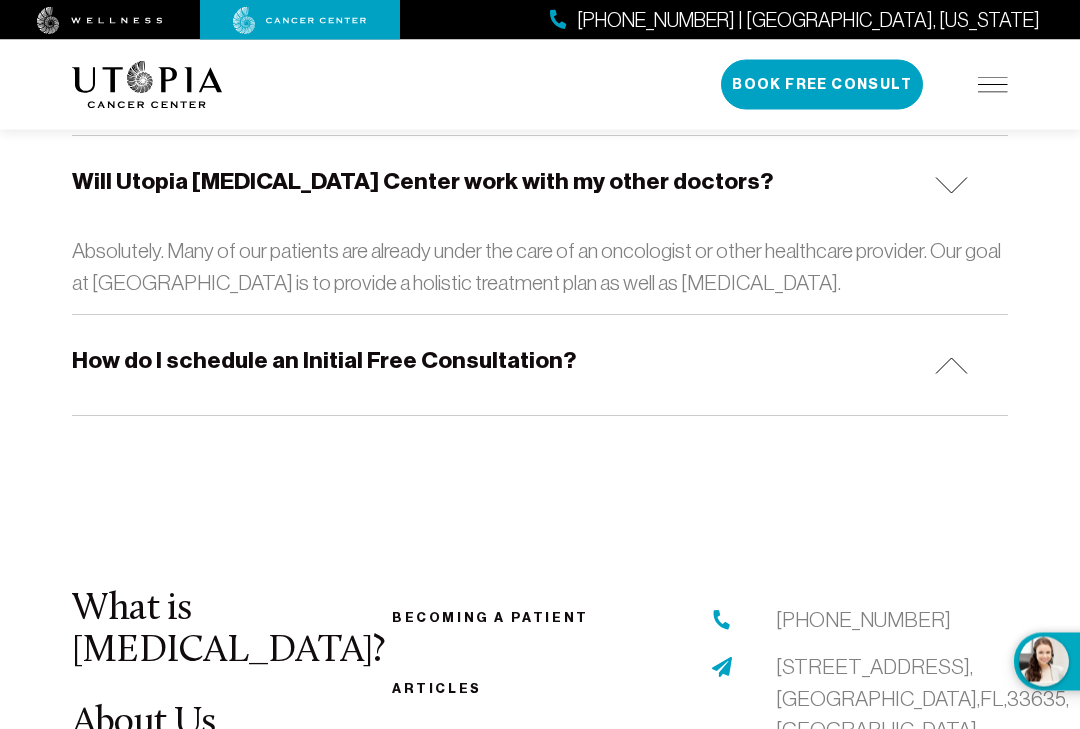 scroll, scrollTop: 5842, scrollLeft: 0, axis: vertical 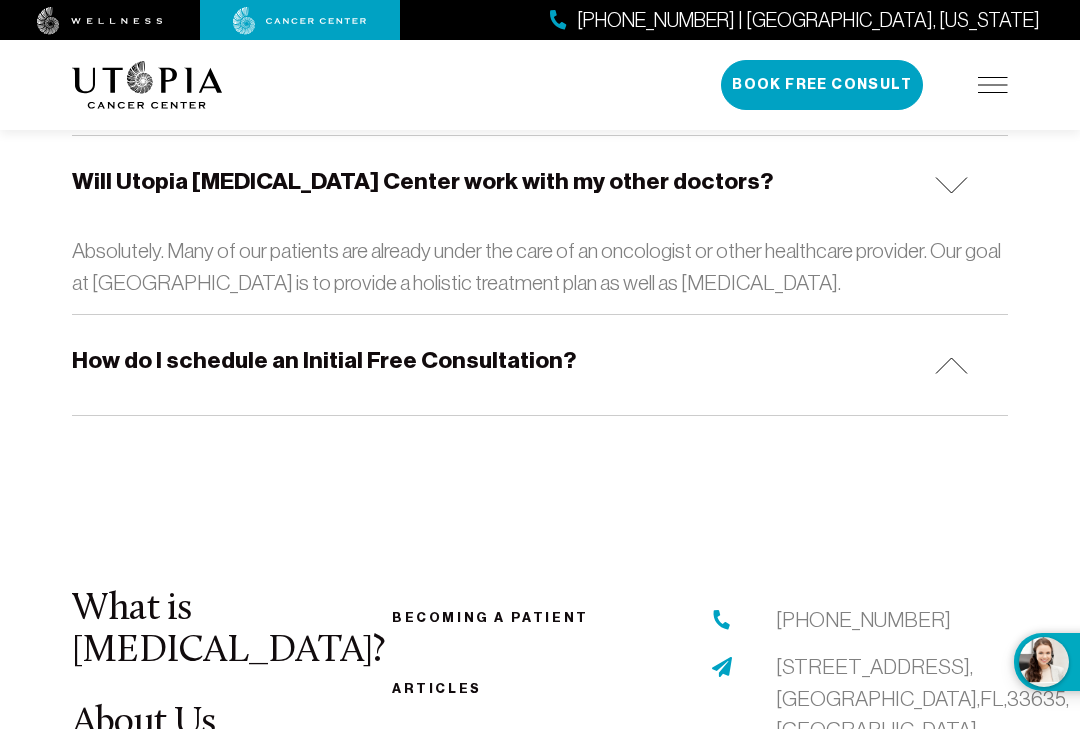 click on "How much notice time do I need to book a reservation? We recommend that you book a reservation at least two weeks before your desired arrival day, however, we can usually accommodate immediate admissions. Do you accept arrivals any day of the week? We prefer for patients to begin their treatment program on a [DATE].  We offer an extensive orientation for new patients on Mondays and it allows for you to receive a full schedule of treatments in the first 5 consecutive days. Why choose [GEOGRAPHIC_DATA][MEDICAL_DATA]? At [GEOGRAPHIC_DATA] we are dedicated to providing you with the best possible treatment experience. Our programs are thoroughly comprehensive. Our holistic approach to treatment is the result of over 20 years of research and practice, utilizing only the most effective and cutting edge therapies available. Our experienced and highly trained medical staff ensure the safety and effectiveness of our treatment programs, while being completely dedicated to your health and comfort. After all, your health is our passion!" at bounding box center [540, -2446] 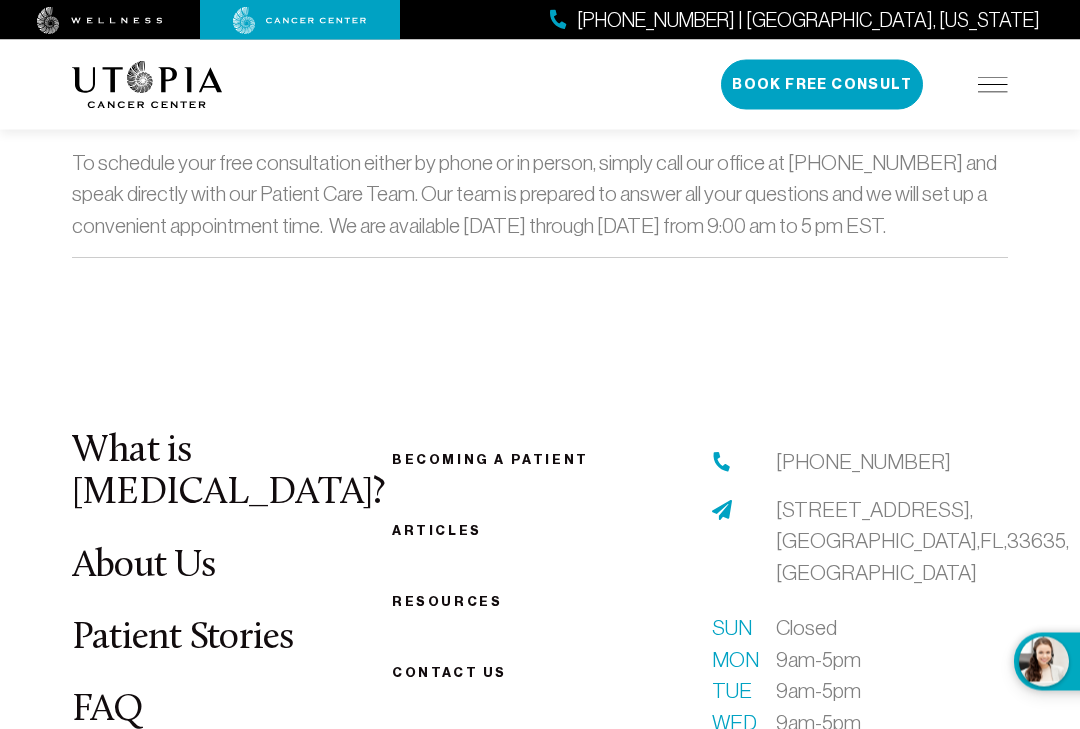 scroll, scrollTop: 6108, scrollLeft: 0, axis: vertical 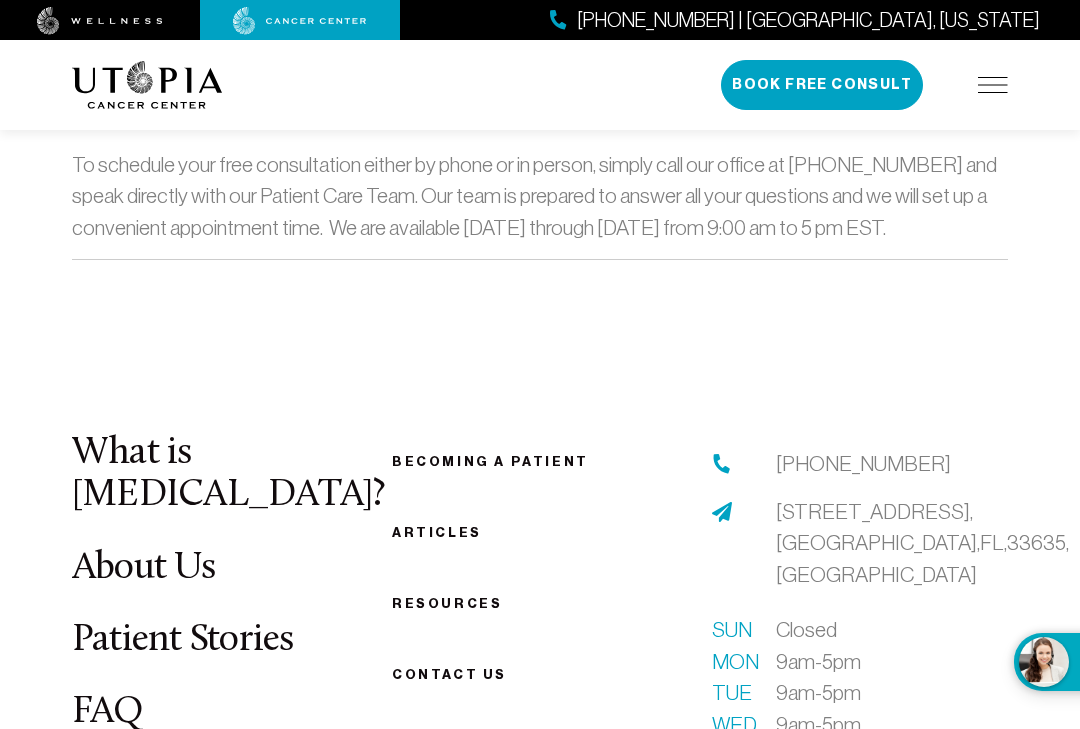 click on "Becoming a patient Articles Resources Contact us" at bounding box center [540, 567] 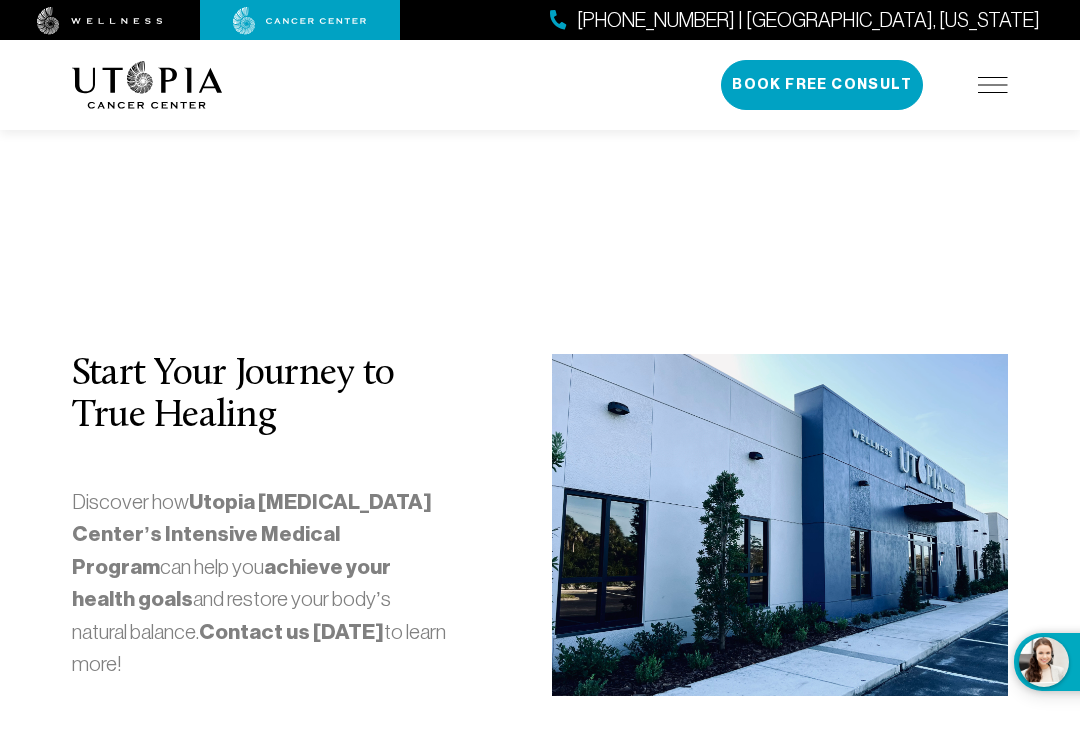scroll, scrollTop: 2618, scrollLeft: 0, axis: vertical 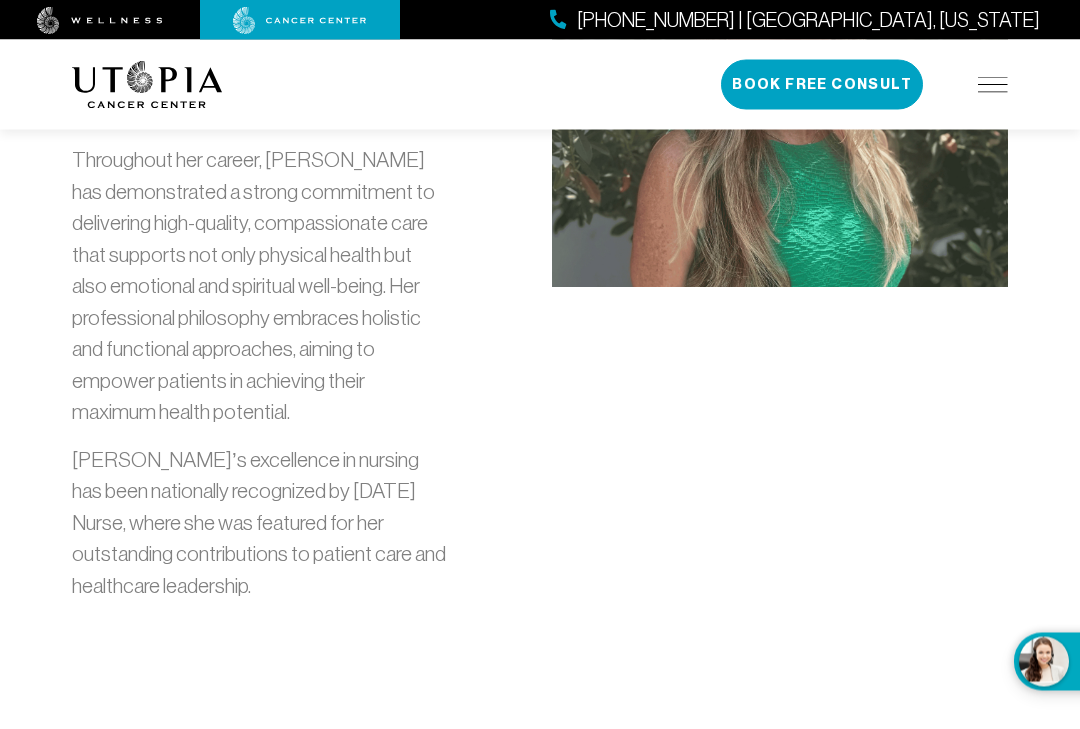 click on "[PERSON_NAME]’s excellence in nursing has been nationally recognized by [DATE] Nurse, where she was featured for her outstanding contributions to patient care and healthcare leadership." at bounding box center [260, 524] 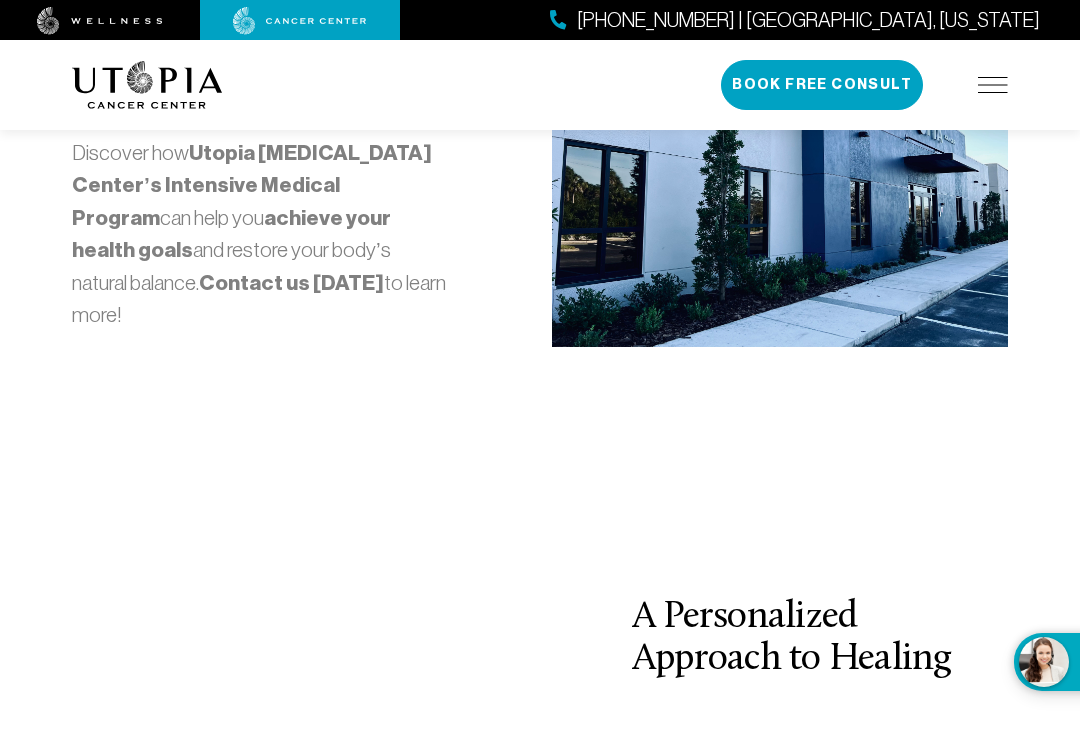 scroll, scrollTop: 6393, scrollLeft: 0, axis: vertical 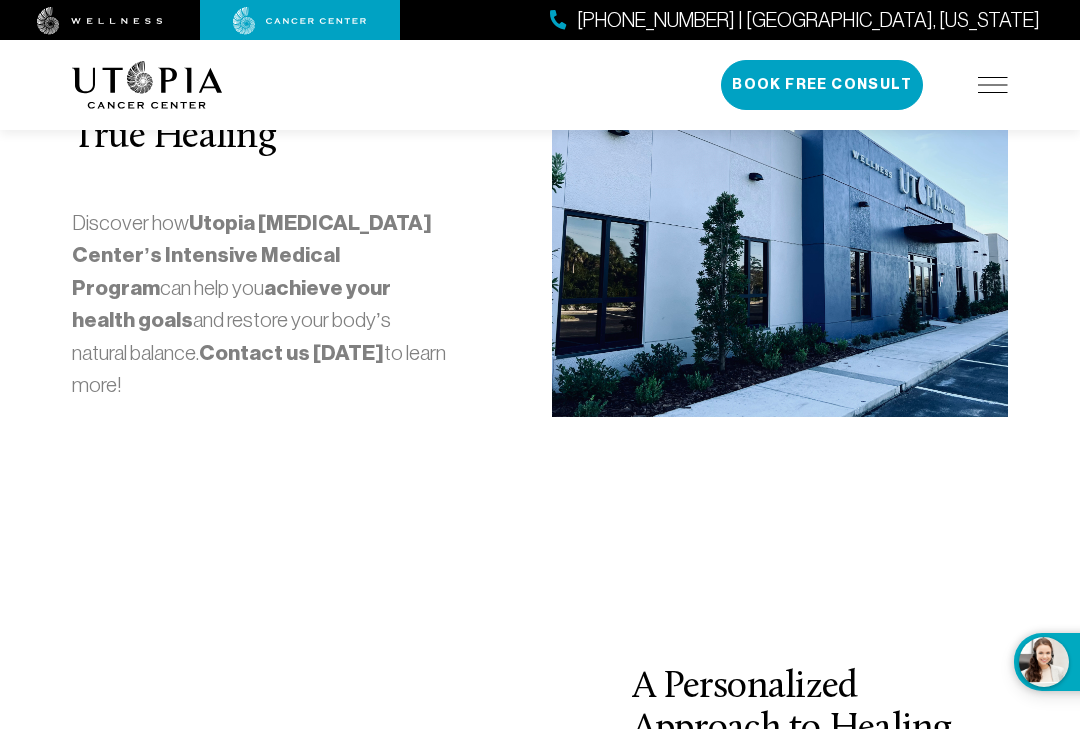 click on "[PERSON_NAME], D.O. Doctor of [MEDICAL_DATA] Medicine: Health and healing go well beyond the treatment of symptoms. Each person has a powerful innate capacity to achieve health and well-being through body, mind and spirit. - A Board Certified Physician for 24 years, with exceptional leadership qualities and a strategic vision focused on improving the future of healthcare; A physician dedicated to taking time with each valued patient to uncover the cause behind their stressors whether physical, emotional or spiritual in nature. An [US_STATE][DEMOGRAPHIC_DATA] native and [GEOGRAPHIC_DATA], [PERSON_NAME] earned his Doctorate of [MEDICAL_DATA] Medicine after vigorously seeking an understanding of the science and application of the foundations of "energetic medicine." He knows from first-hand experience that true healing lies within each one of us. He is a member of the Hillsborough County [MEDICAL_DATA] Medical Society and Academy of Anti-Aging Medicine. [PERSON_NAME] APRN- BC Nurse Practitioner
At
✔
✔" at bounding box center (540, -1912) 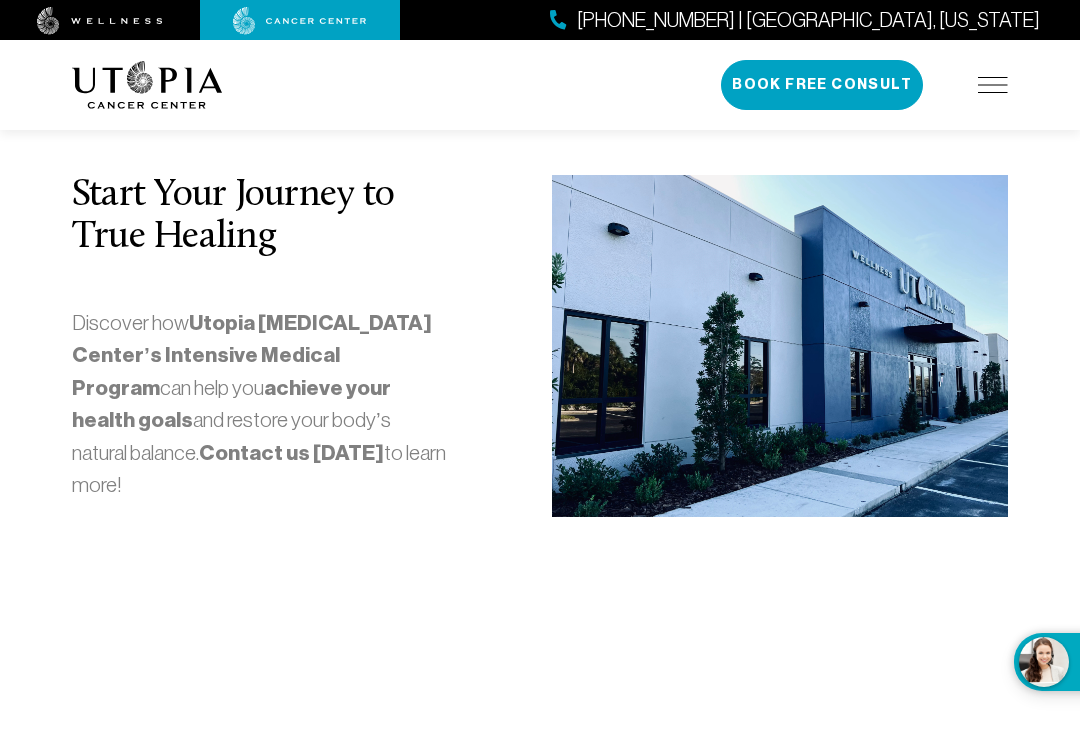 scroll, scrollTop: 3103, scrollLeft: 0, axis: vertical 